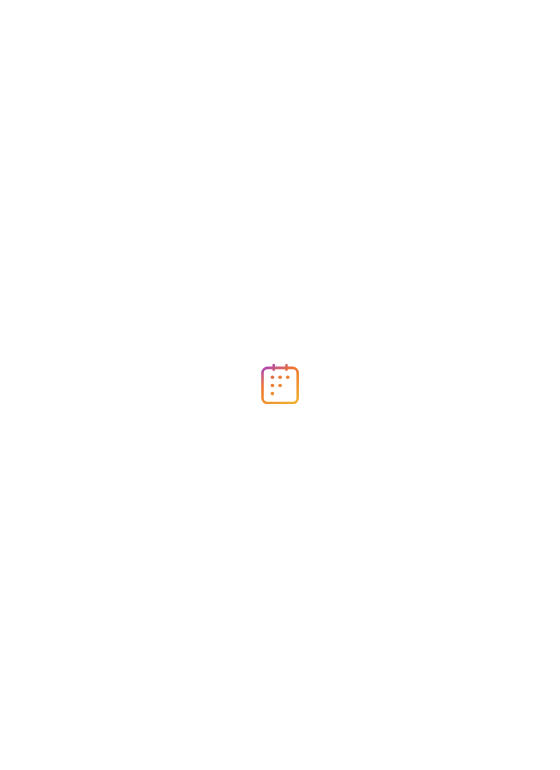 scroll, scrollTop: 0, scrollLeft: 0, axis: both 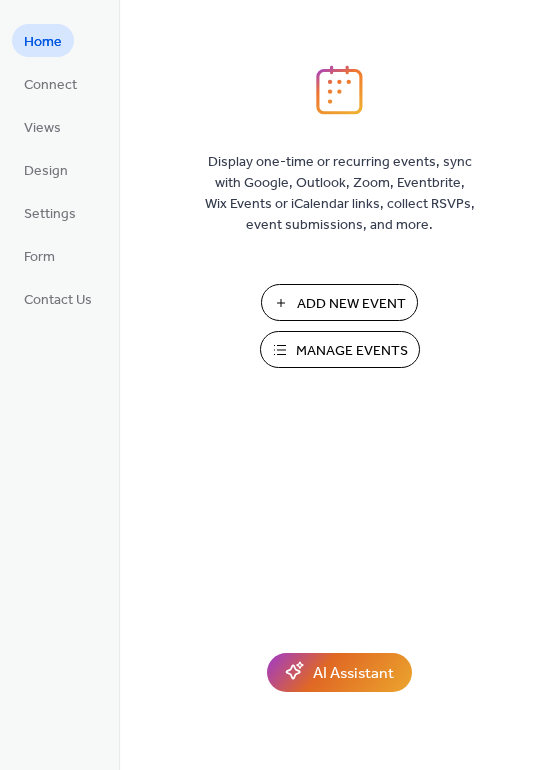 click on "Add New Event" at bounding box center (351, 304) 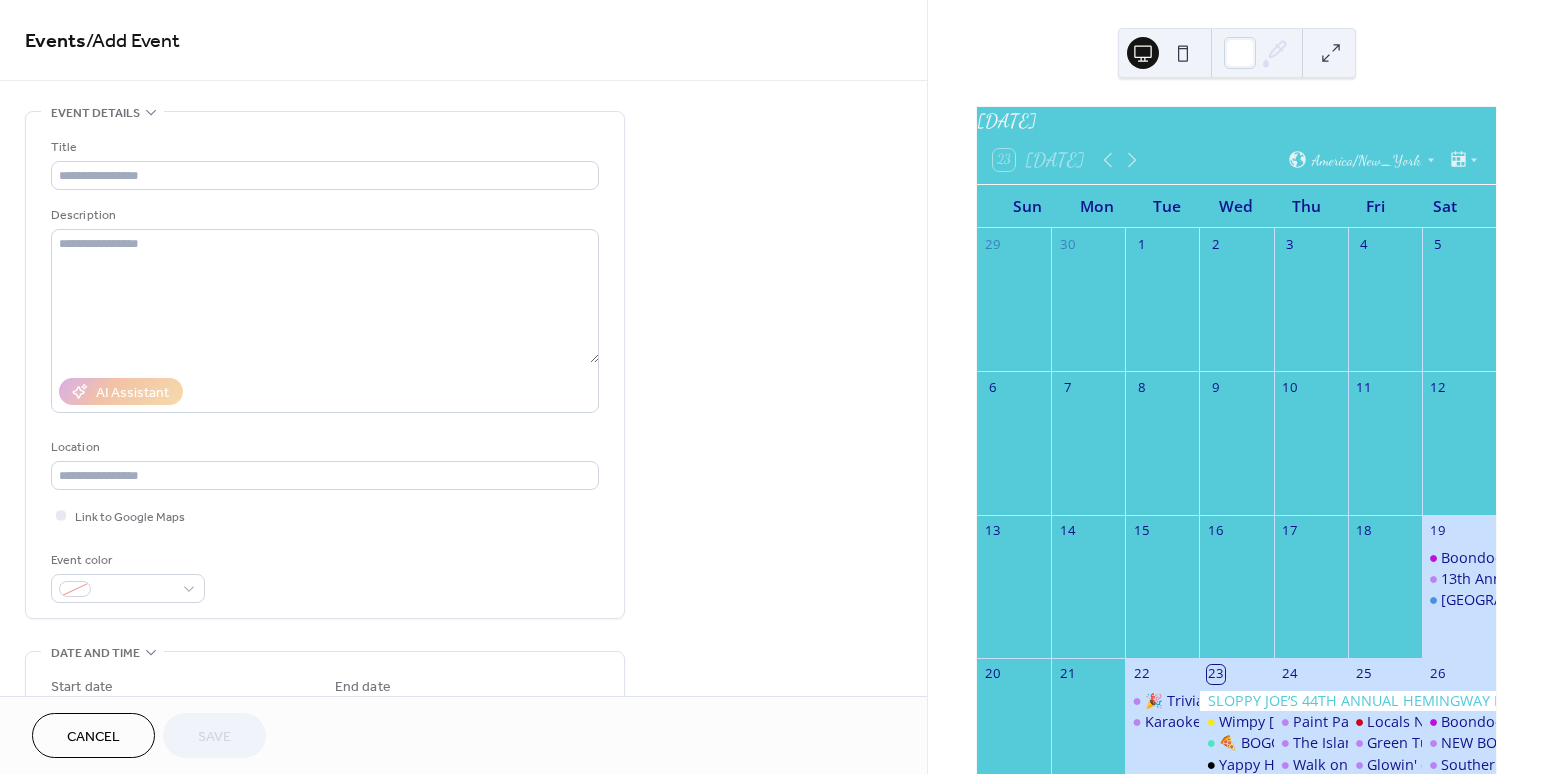 scroll, scrollTop: 0, scrollLeft: 0, axis: both 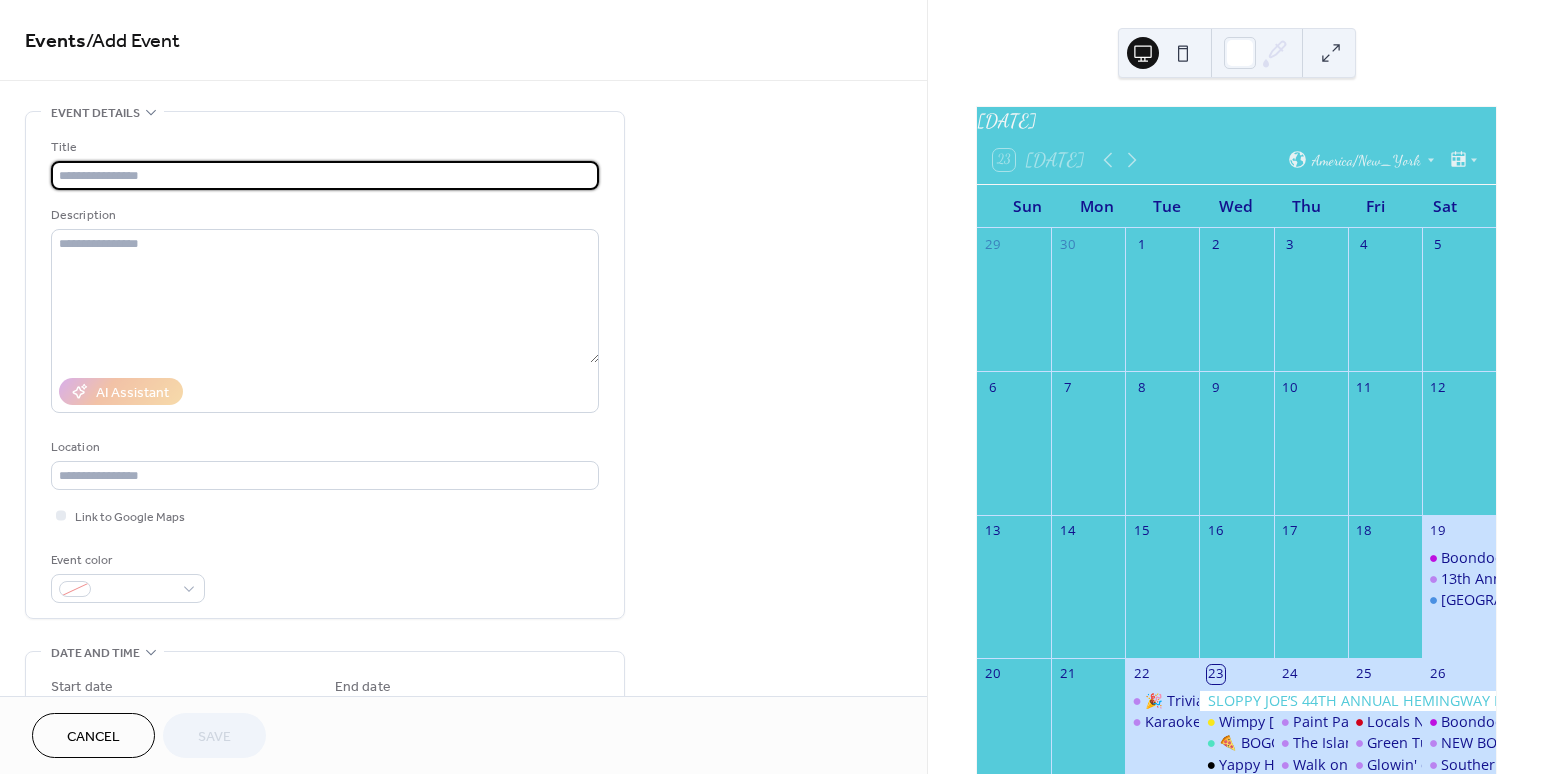 click at bounding box center [325, 175] 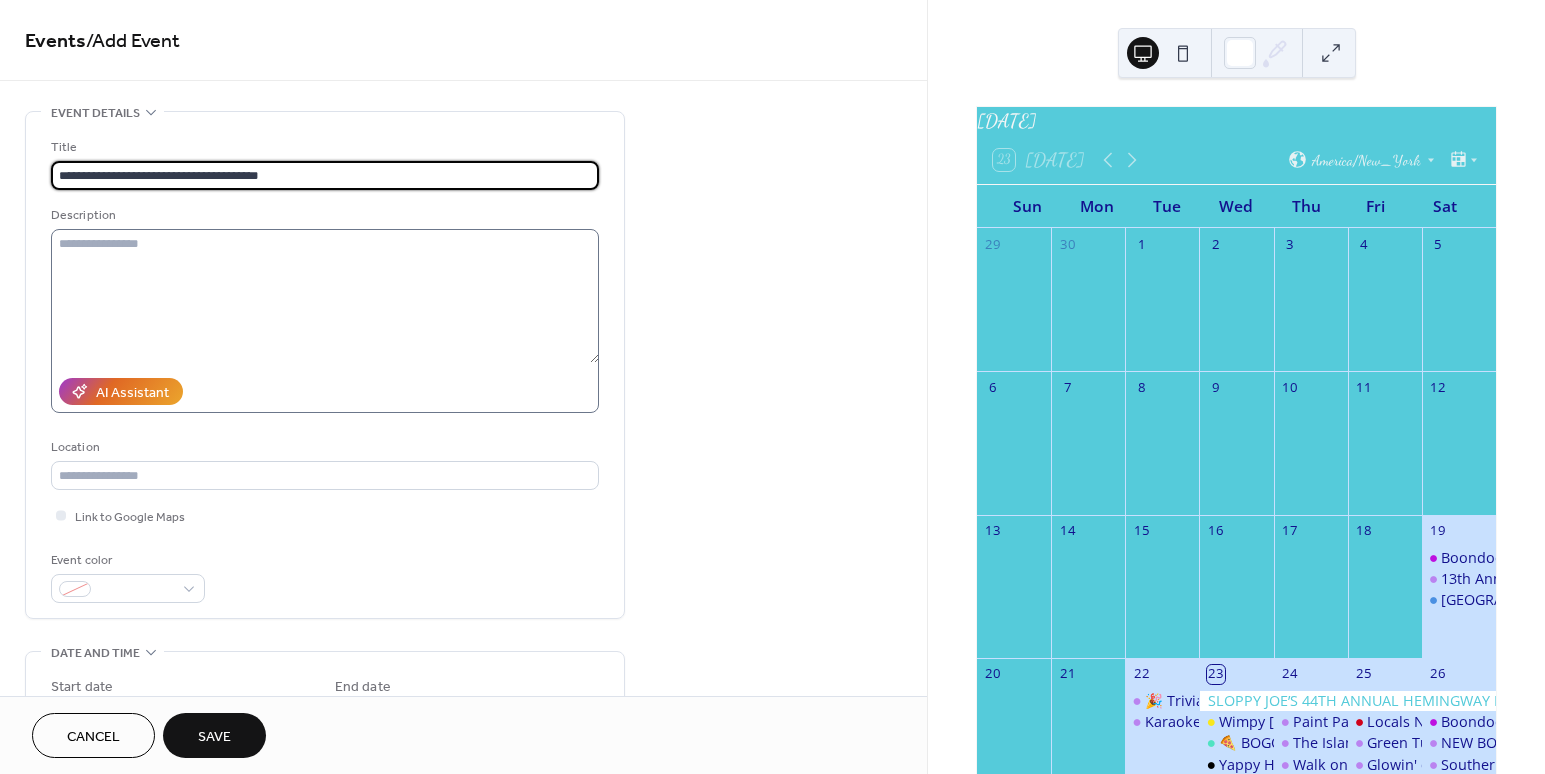type on "**********" 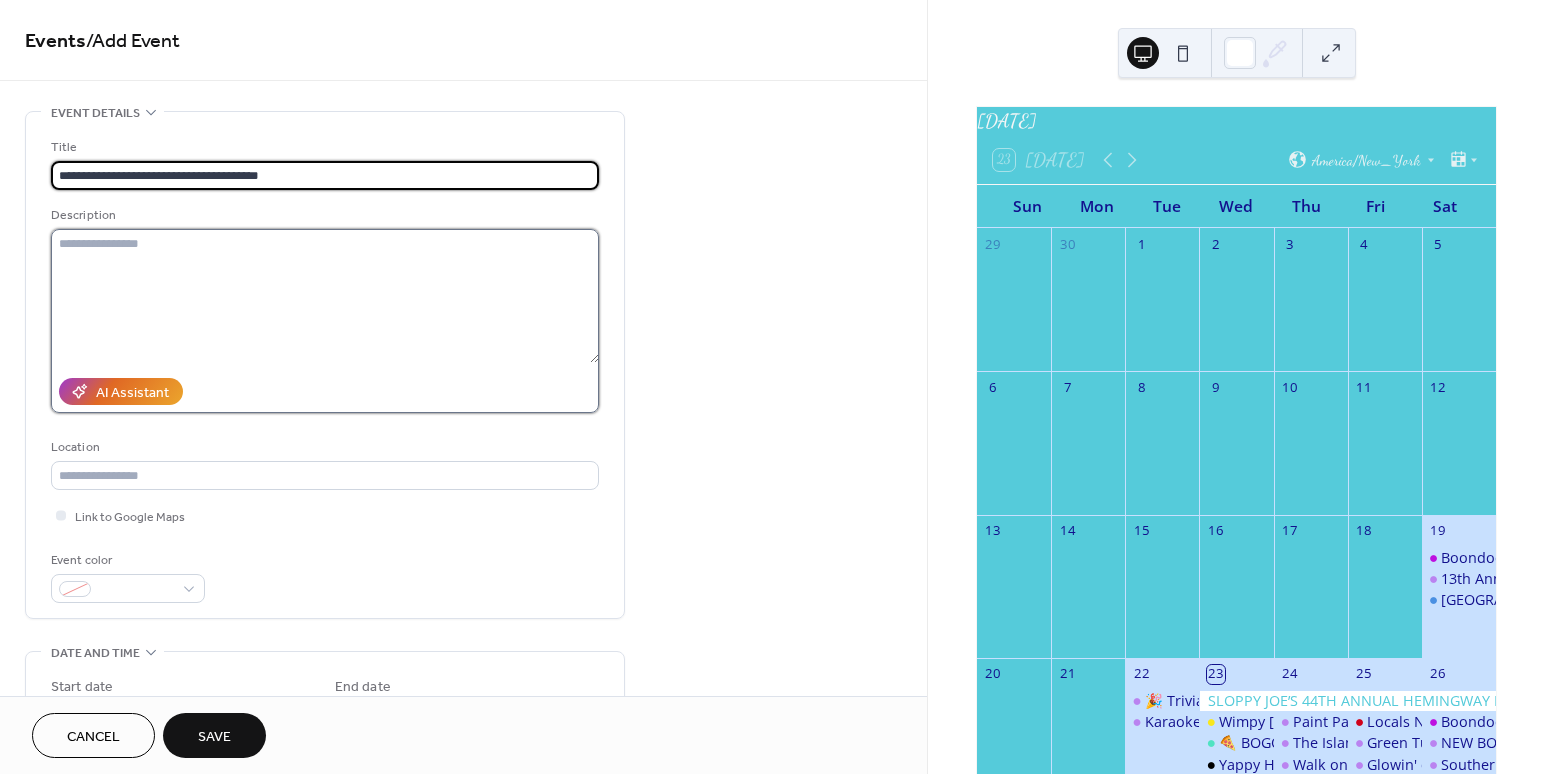 click at bounding box center [325, 296] 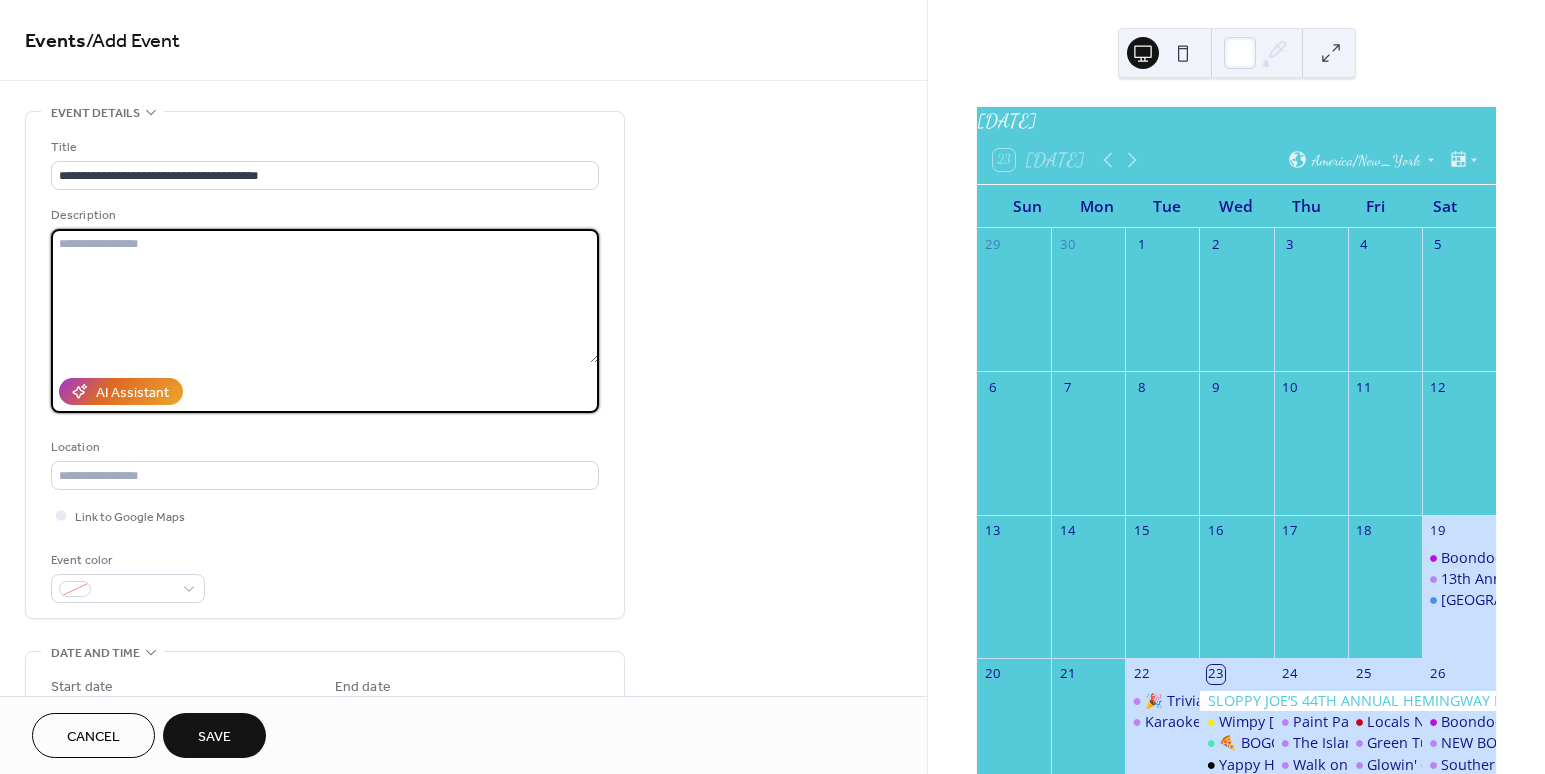 paste on "**********" 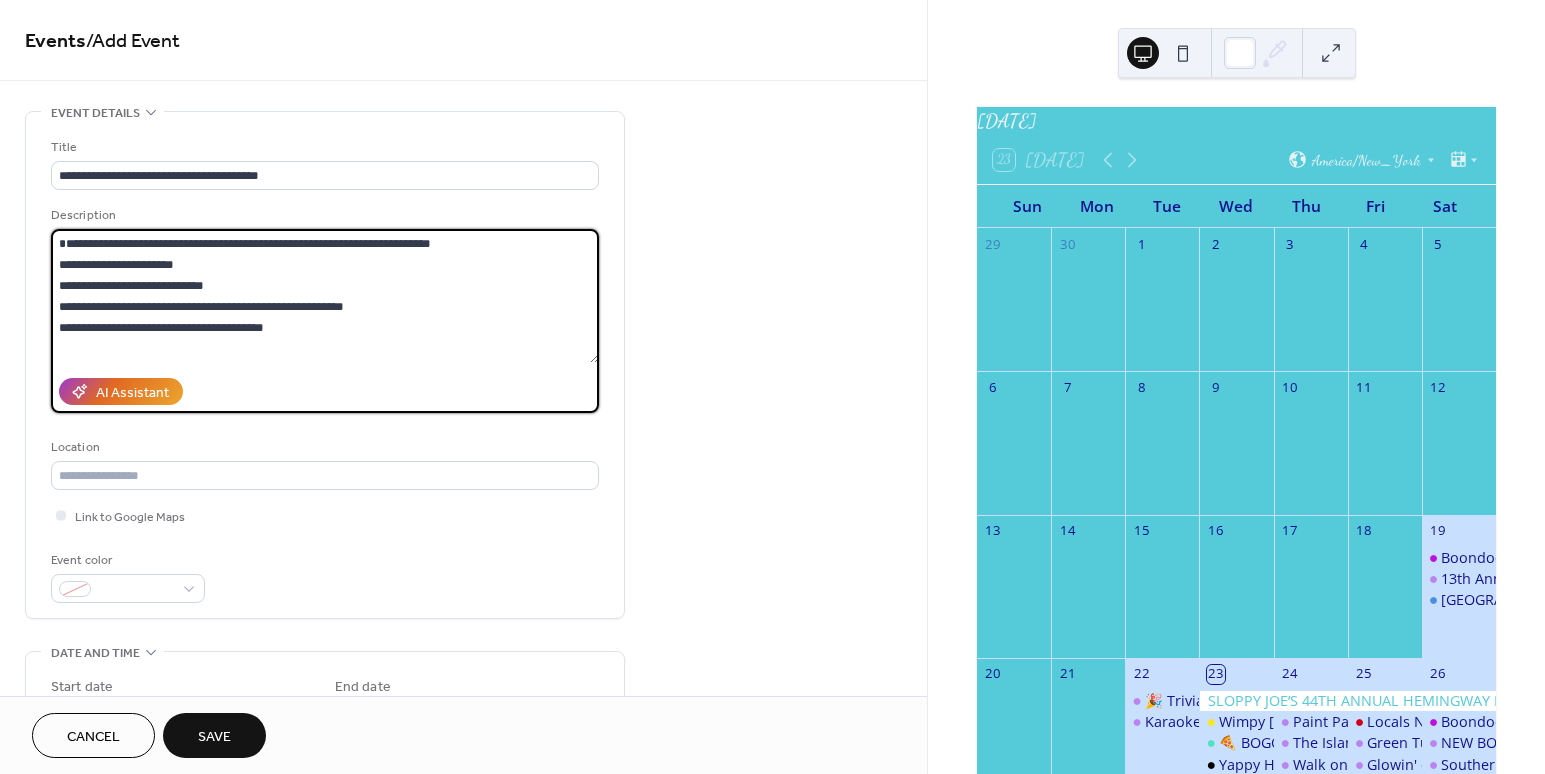 scroll, scrollTop: 84, scrollLeft: 0, axis: vertical 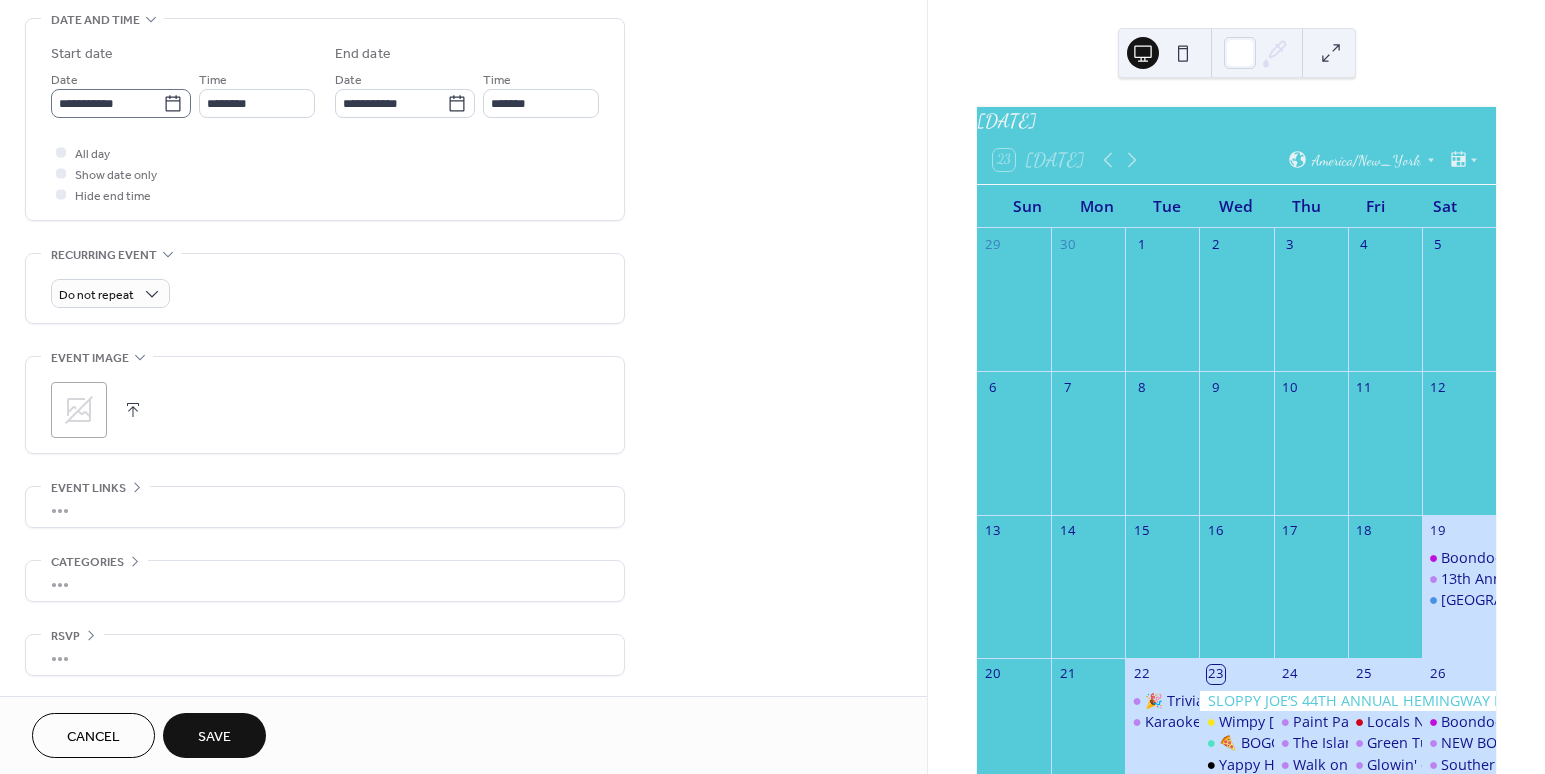 type on "**********" 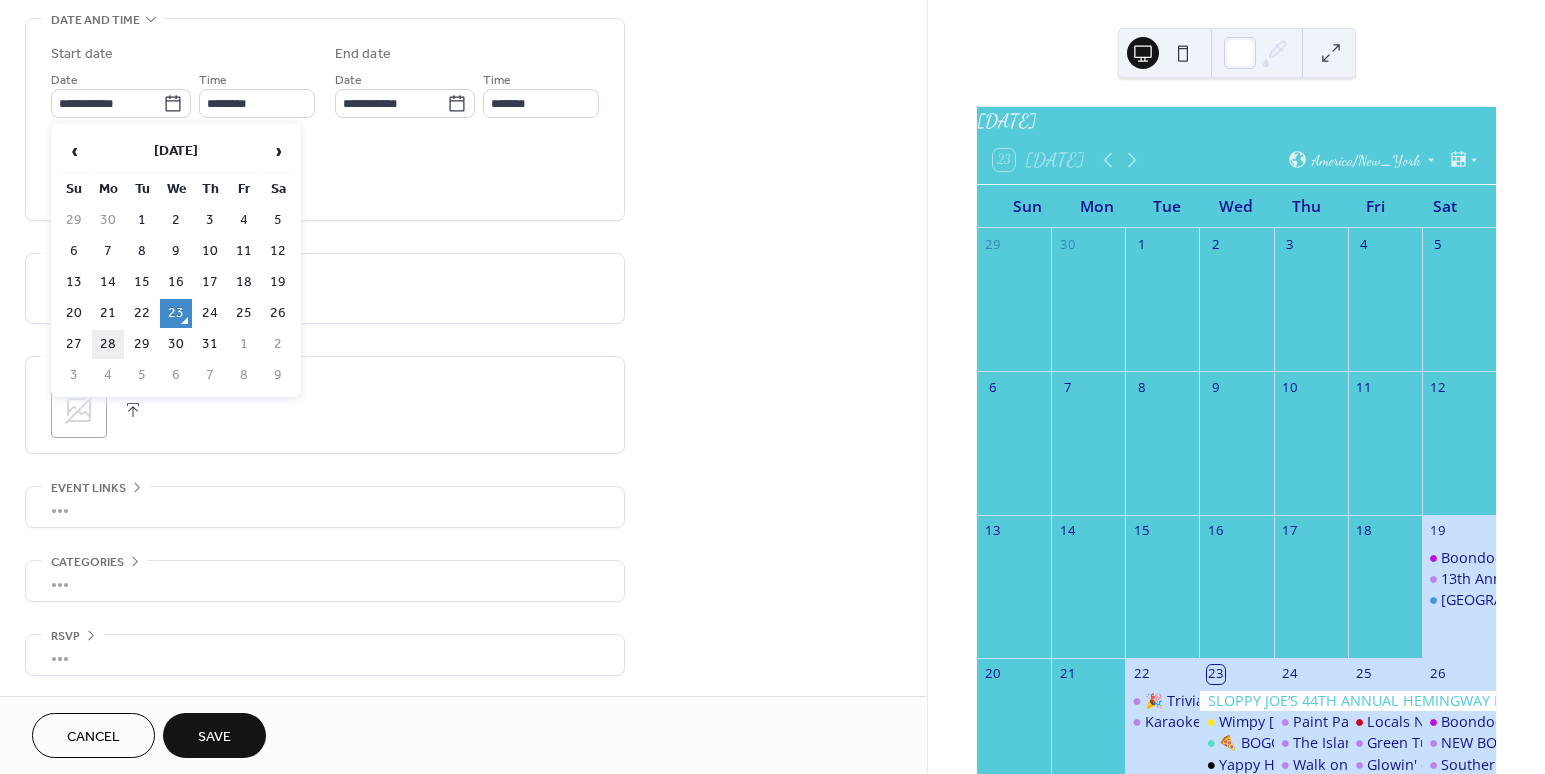 click on "28" at bounding box center (108, 344) 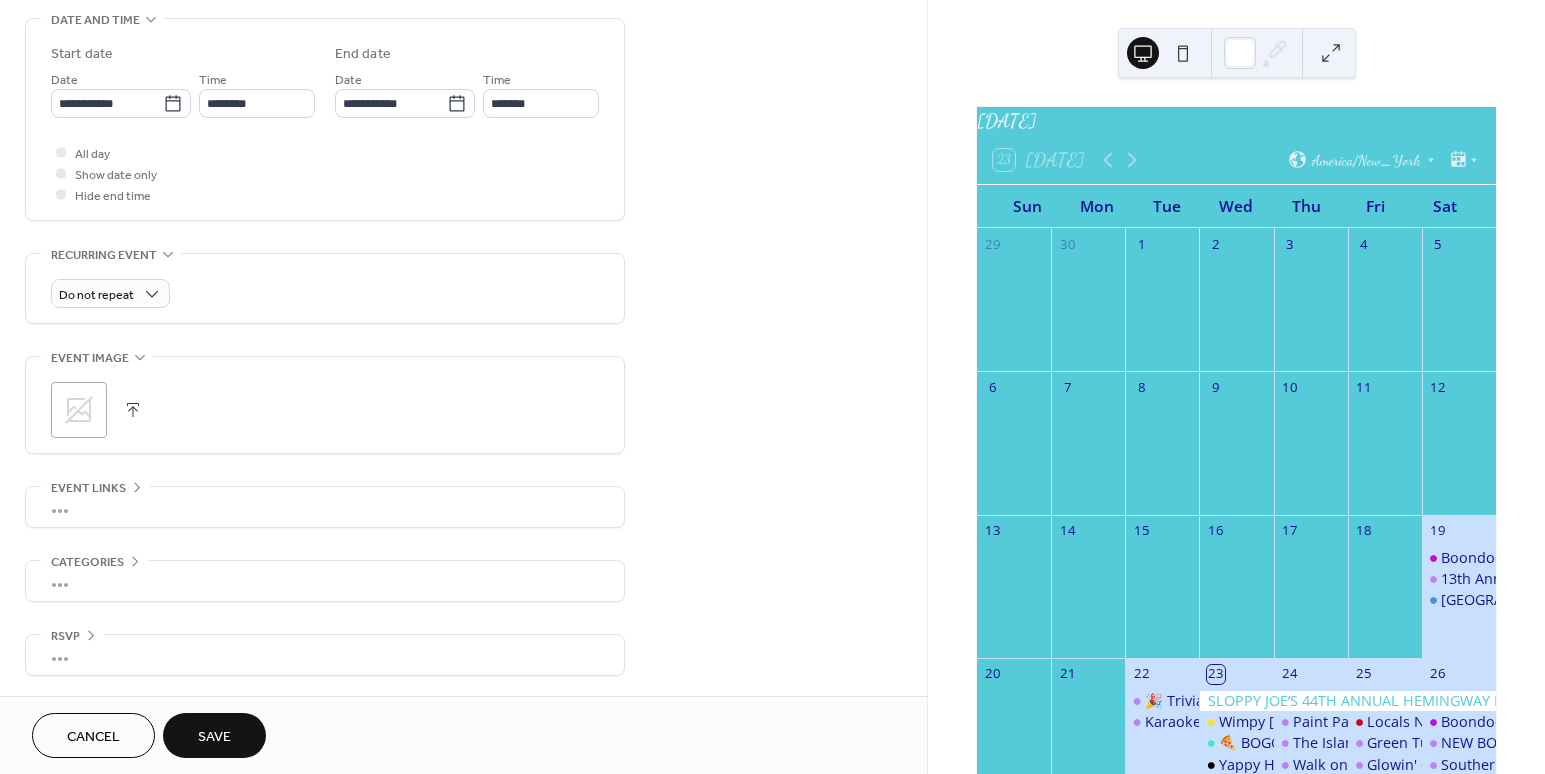 type on "**********" 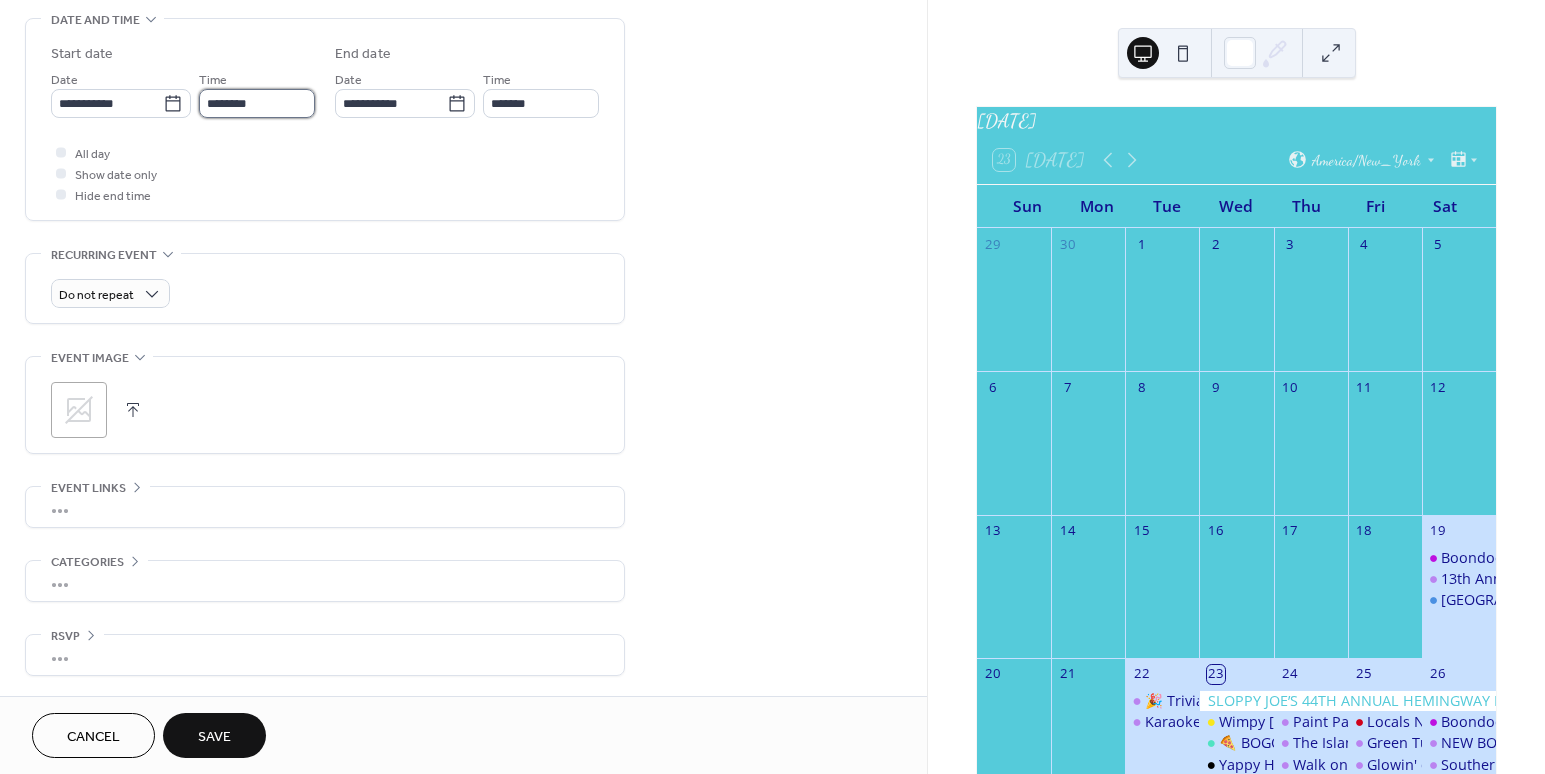 click on "********" at bounding box center (257, 103) 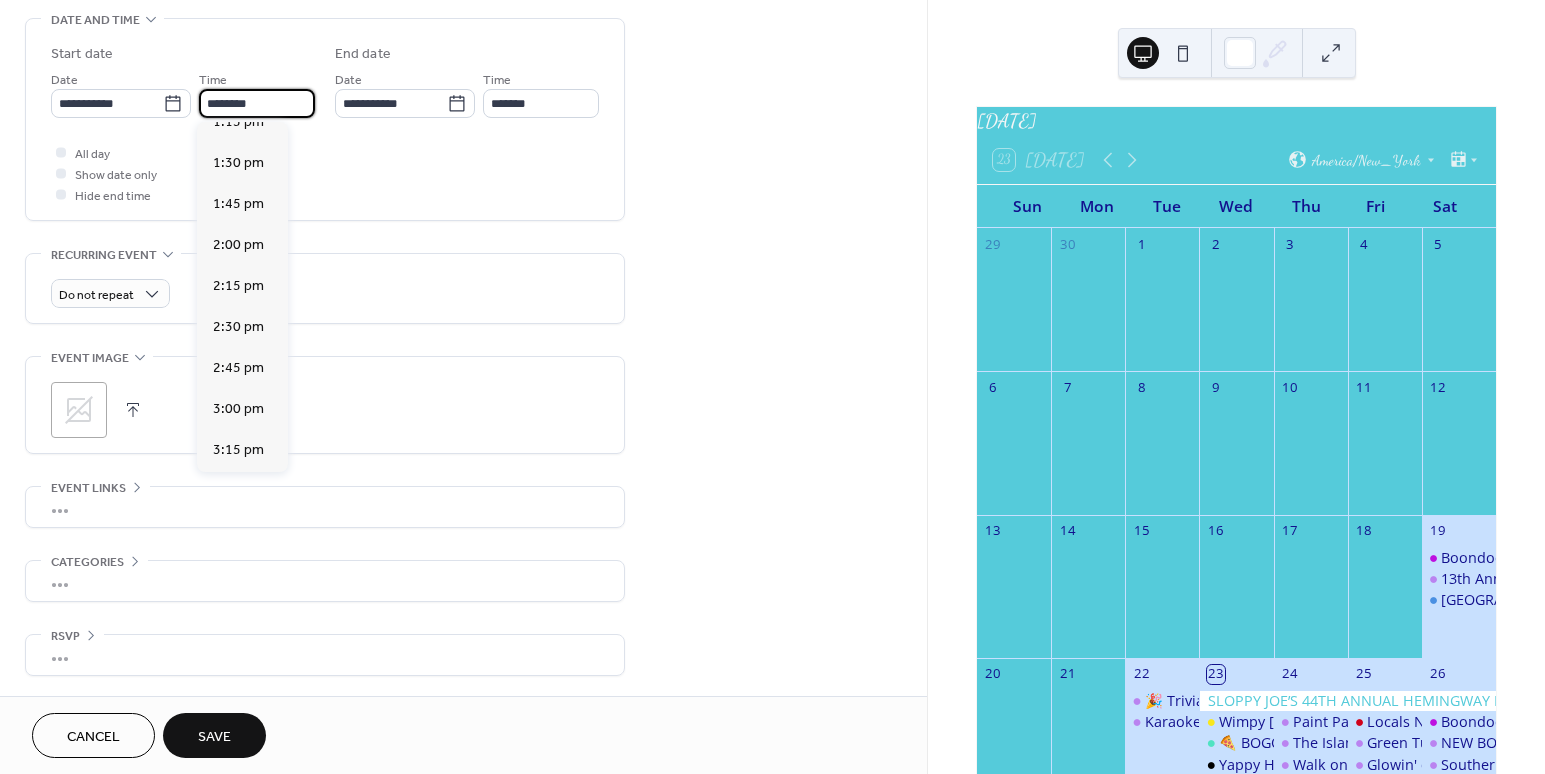 scroll, scrollTop: 2433, scrollLeft: 0, axis: vertical 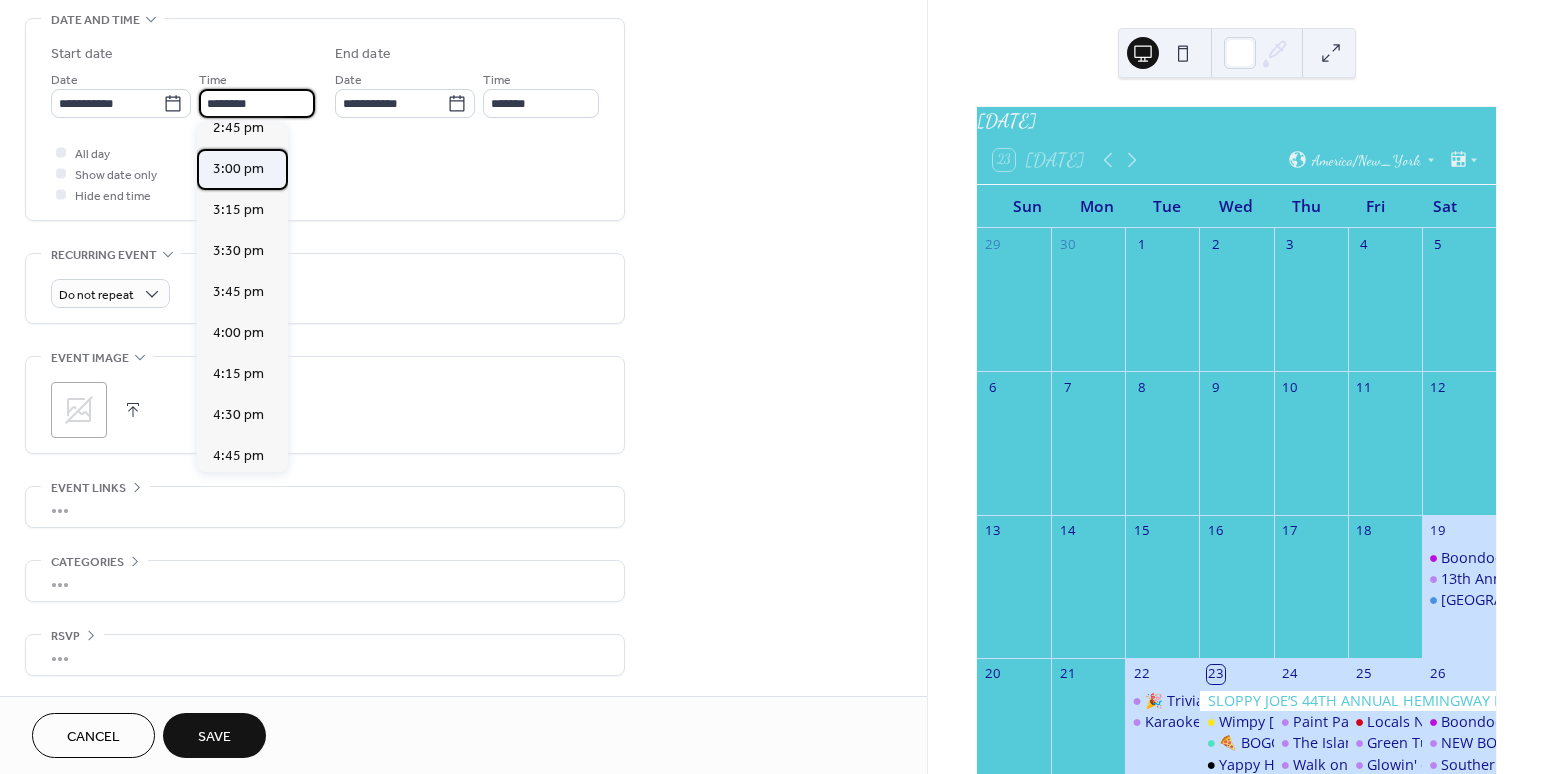 click on "3:00 pm" at bounding box center [238, 169] 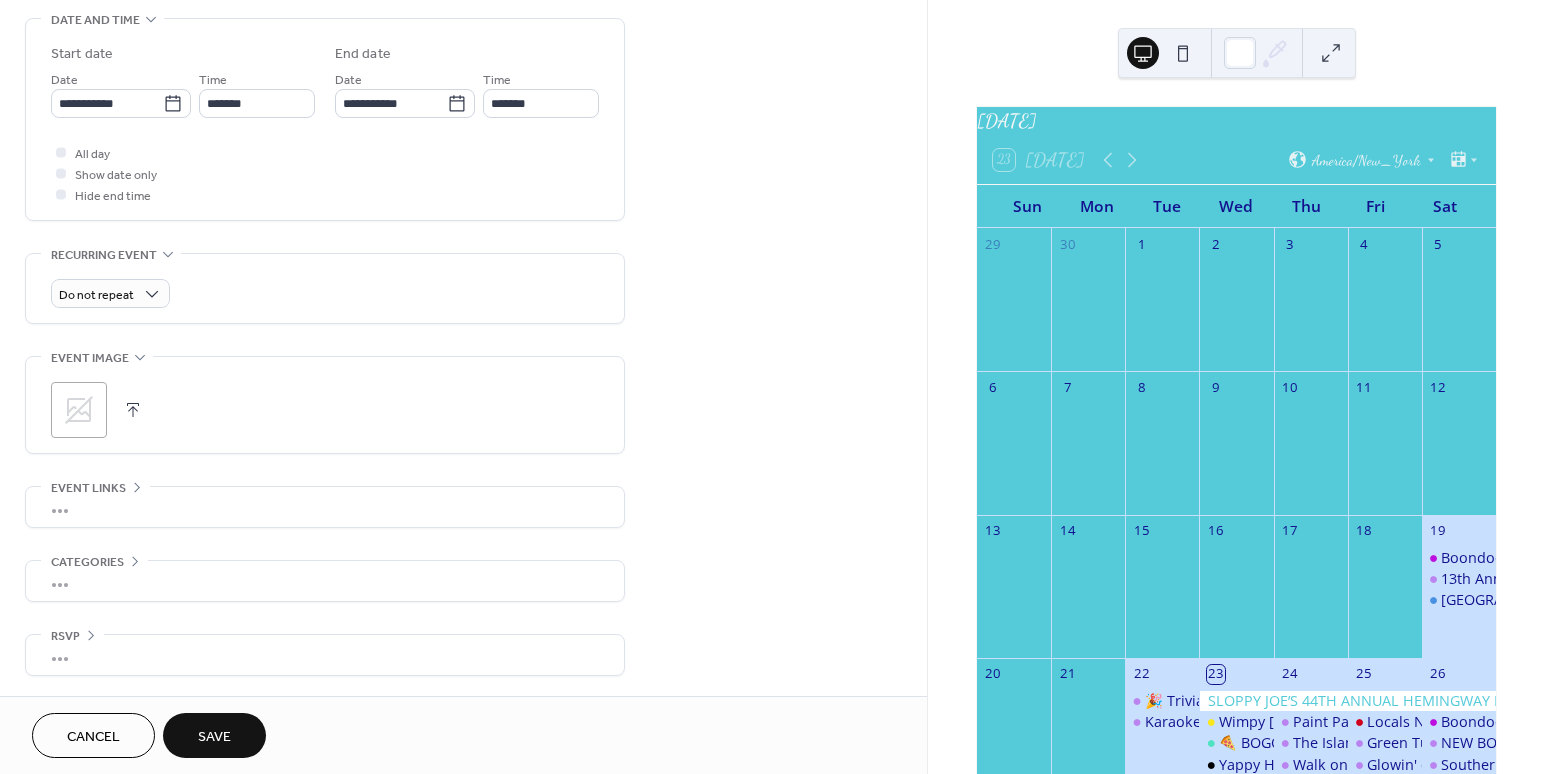type on "*******" 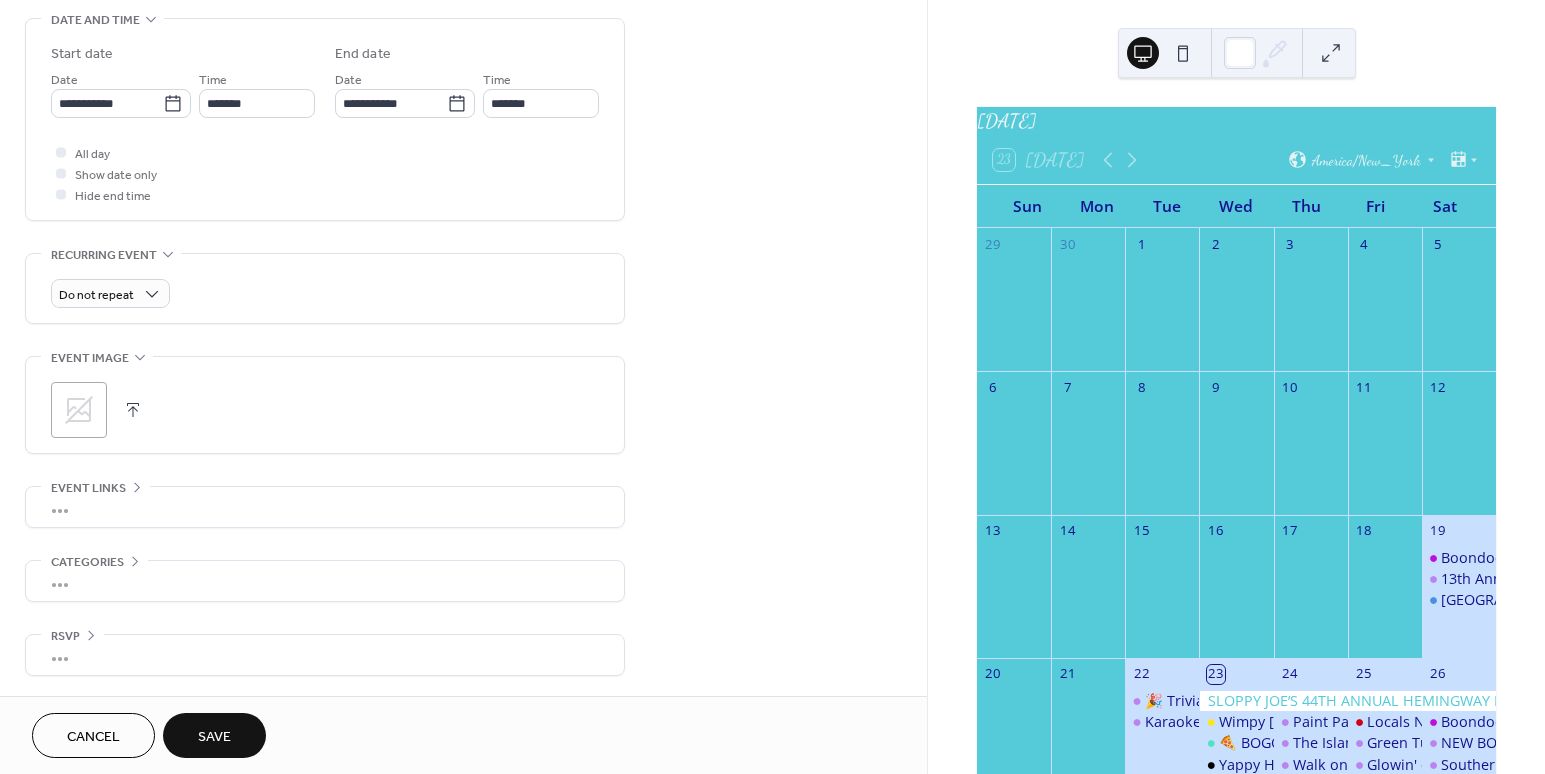 type on "*******" 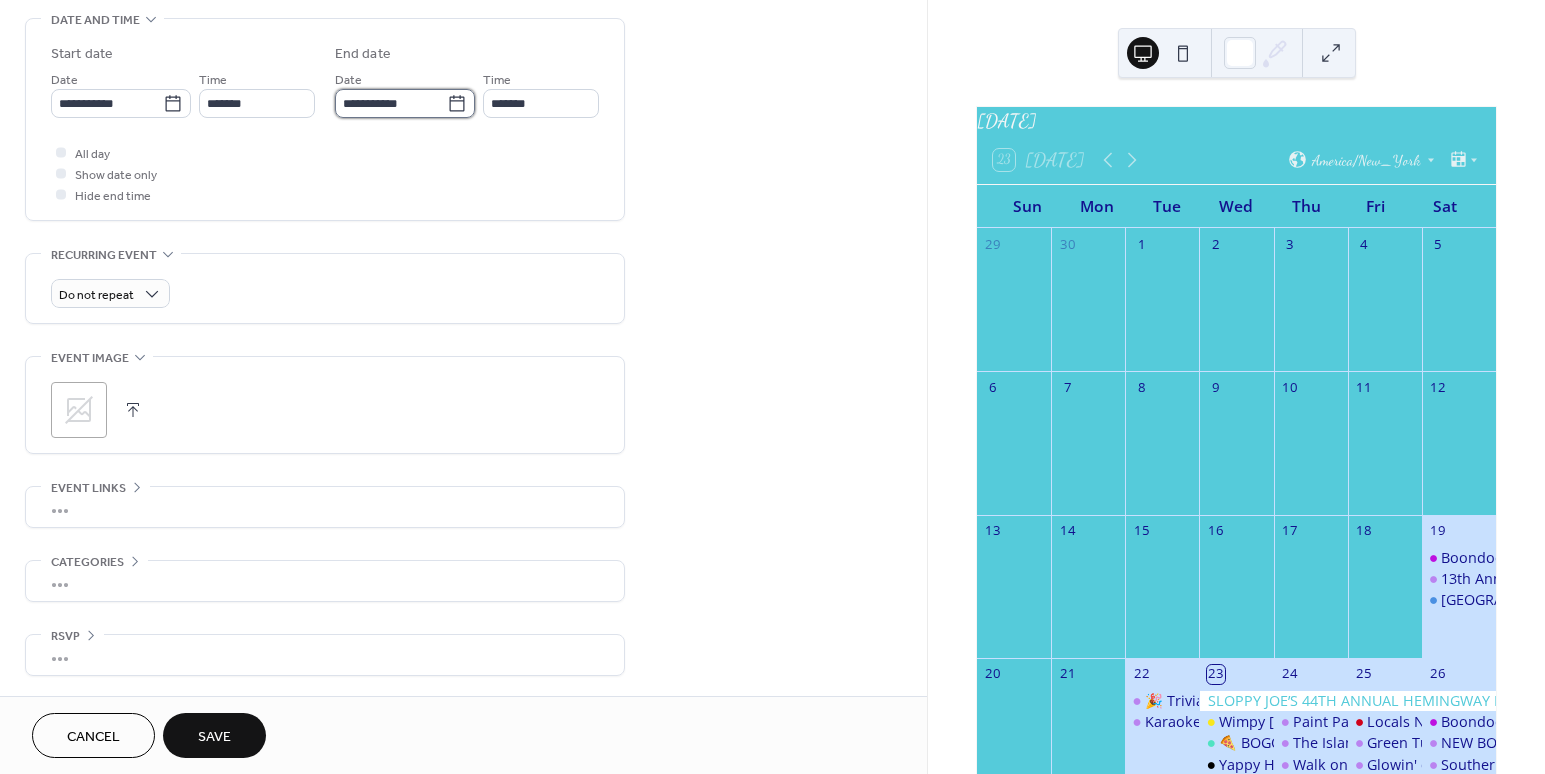 click on "**********" at bounding box center (391, 103) 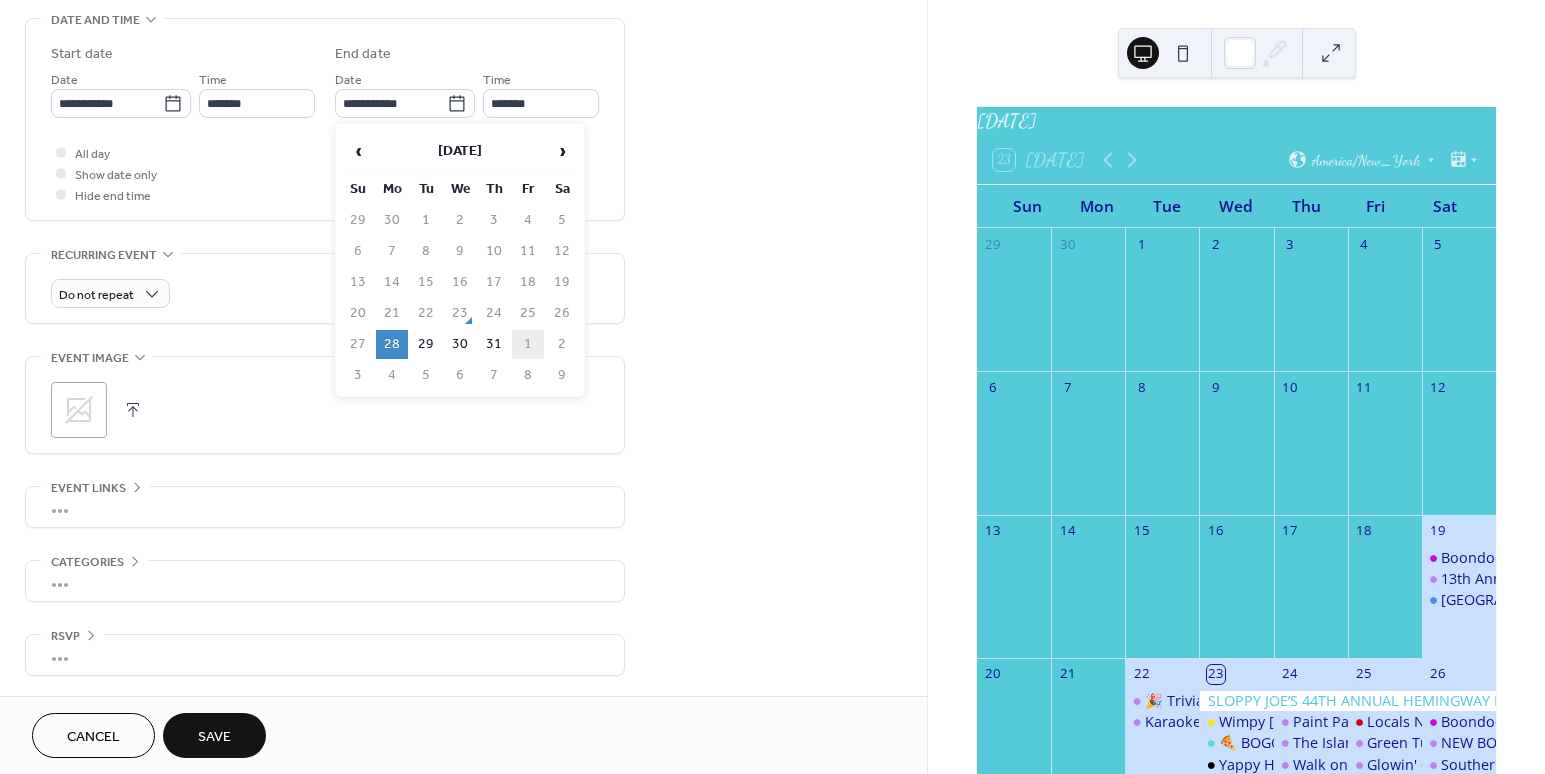 click on "1" at bounding box center (528, 344) 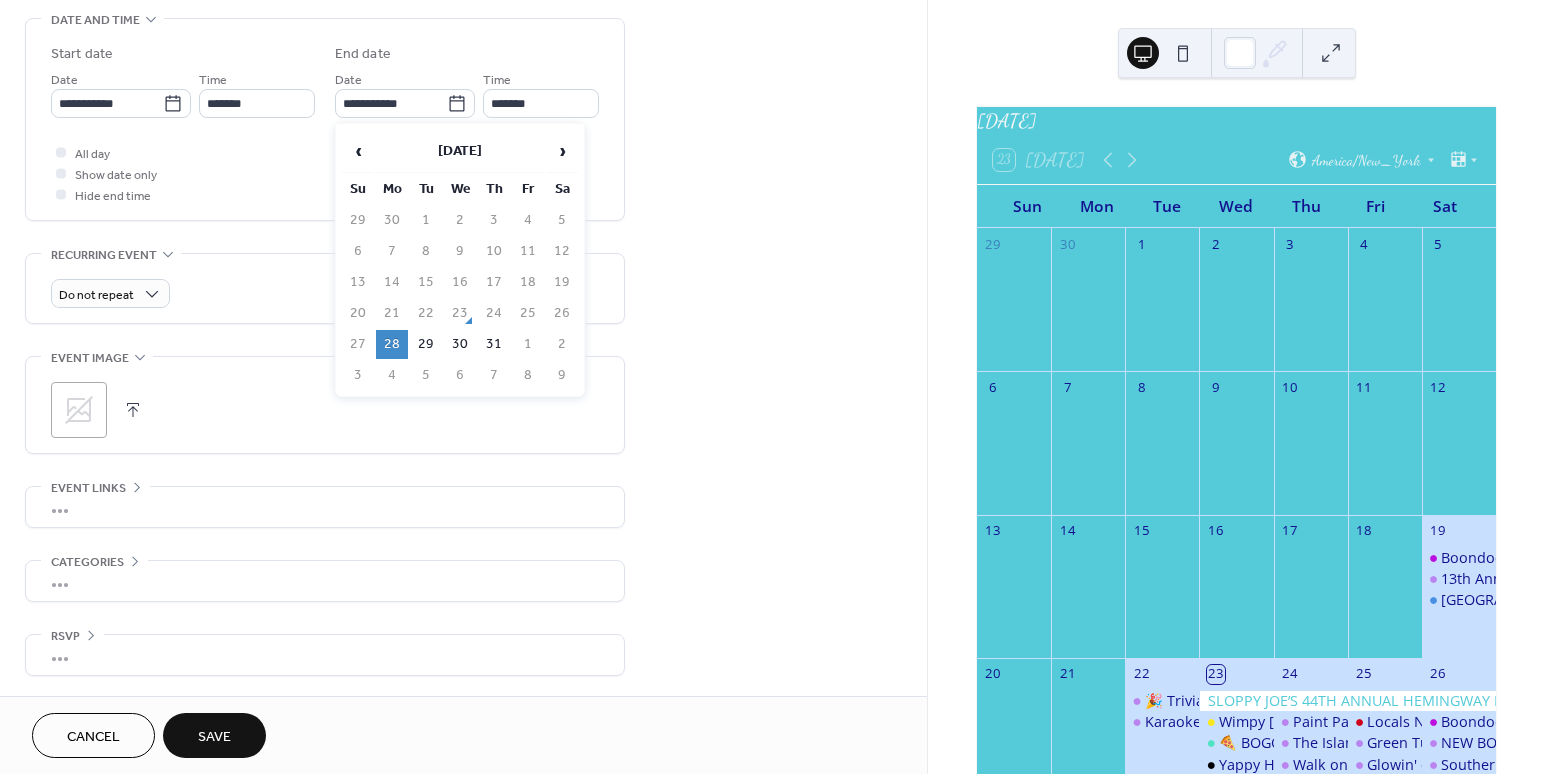 type on "**********" 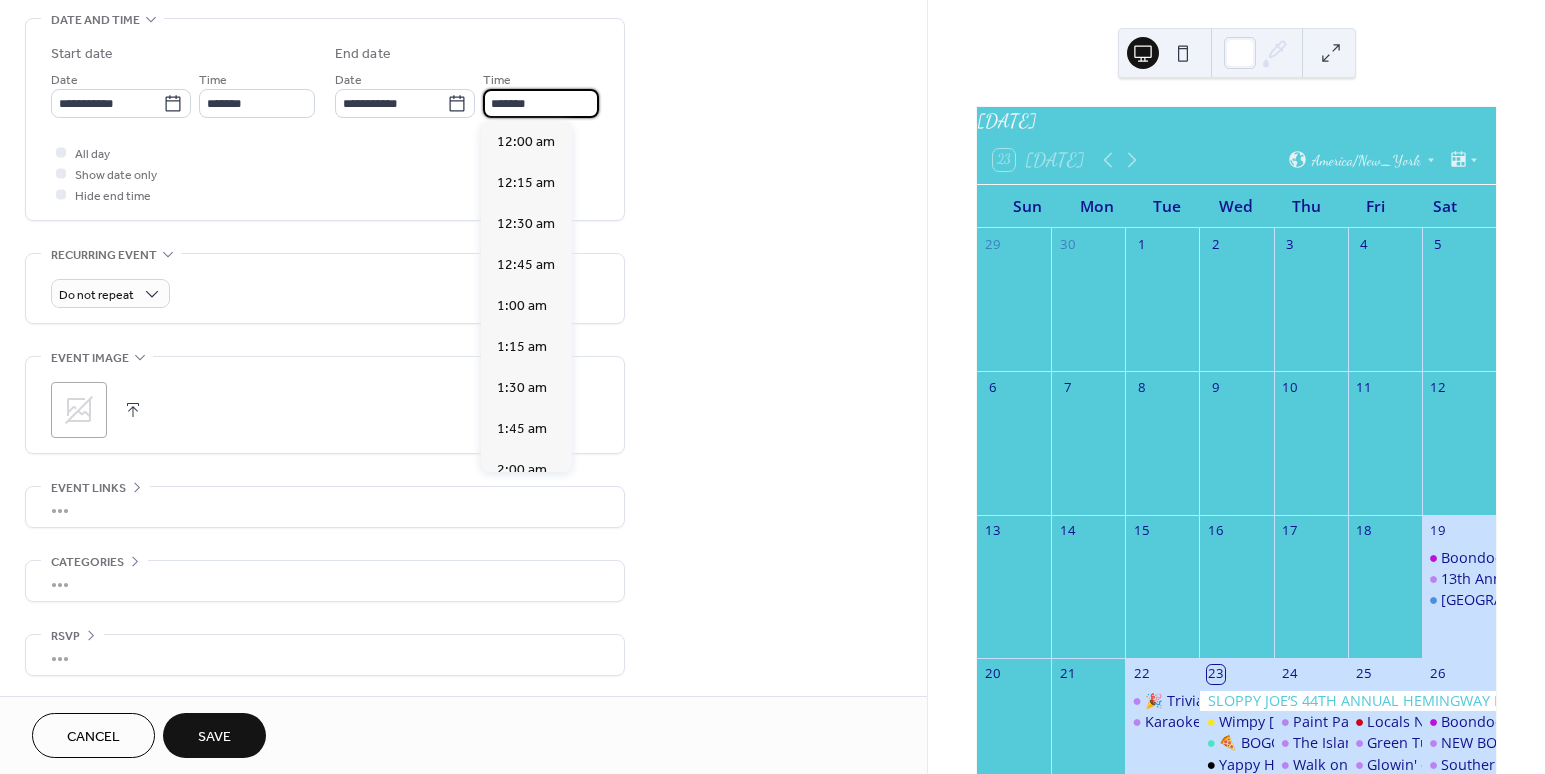click on "*******" at bounding box center [541, 103] 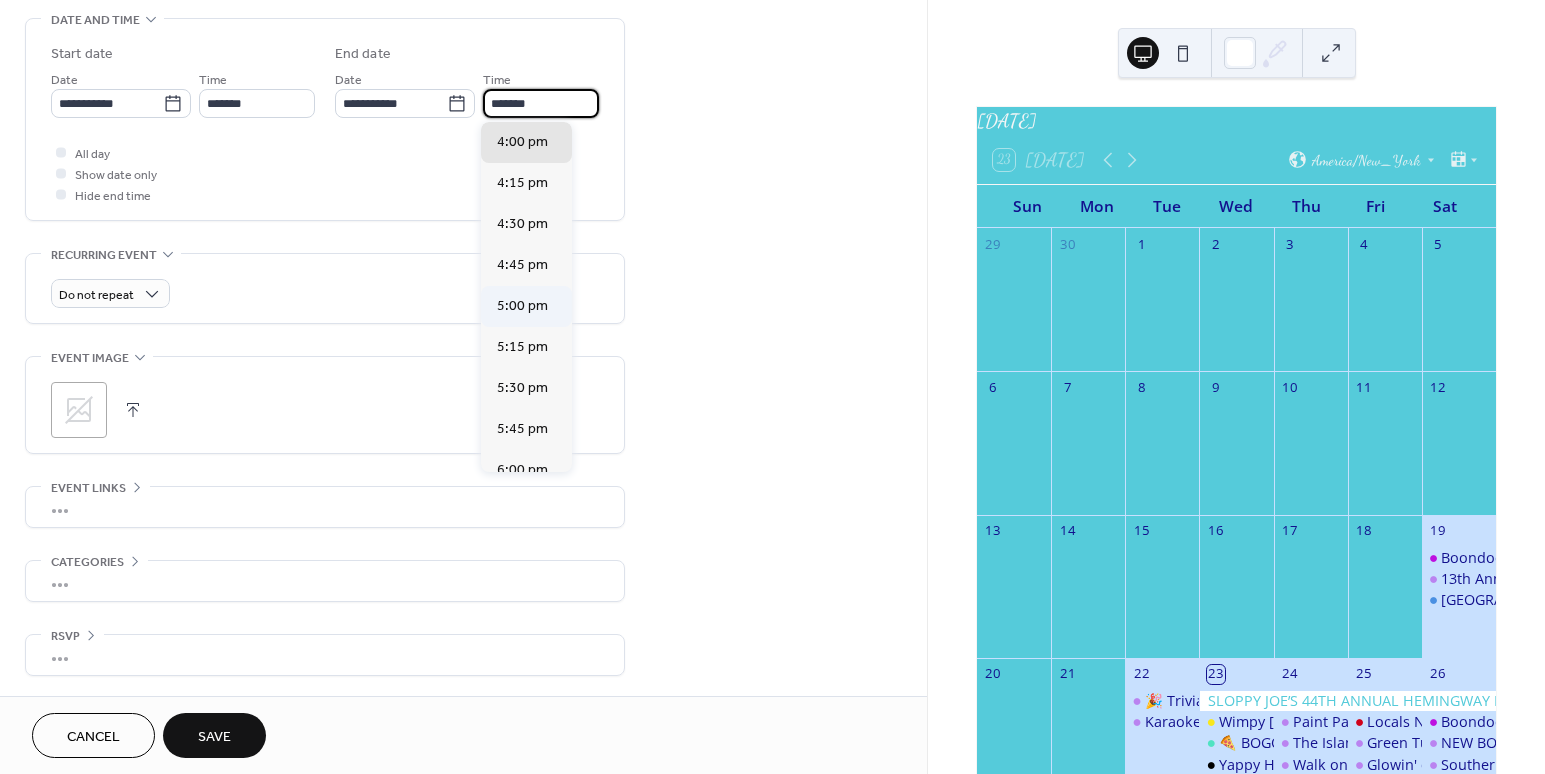 scroll, scrollTop: 2628, scrollLeft: 0, axis: vertical 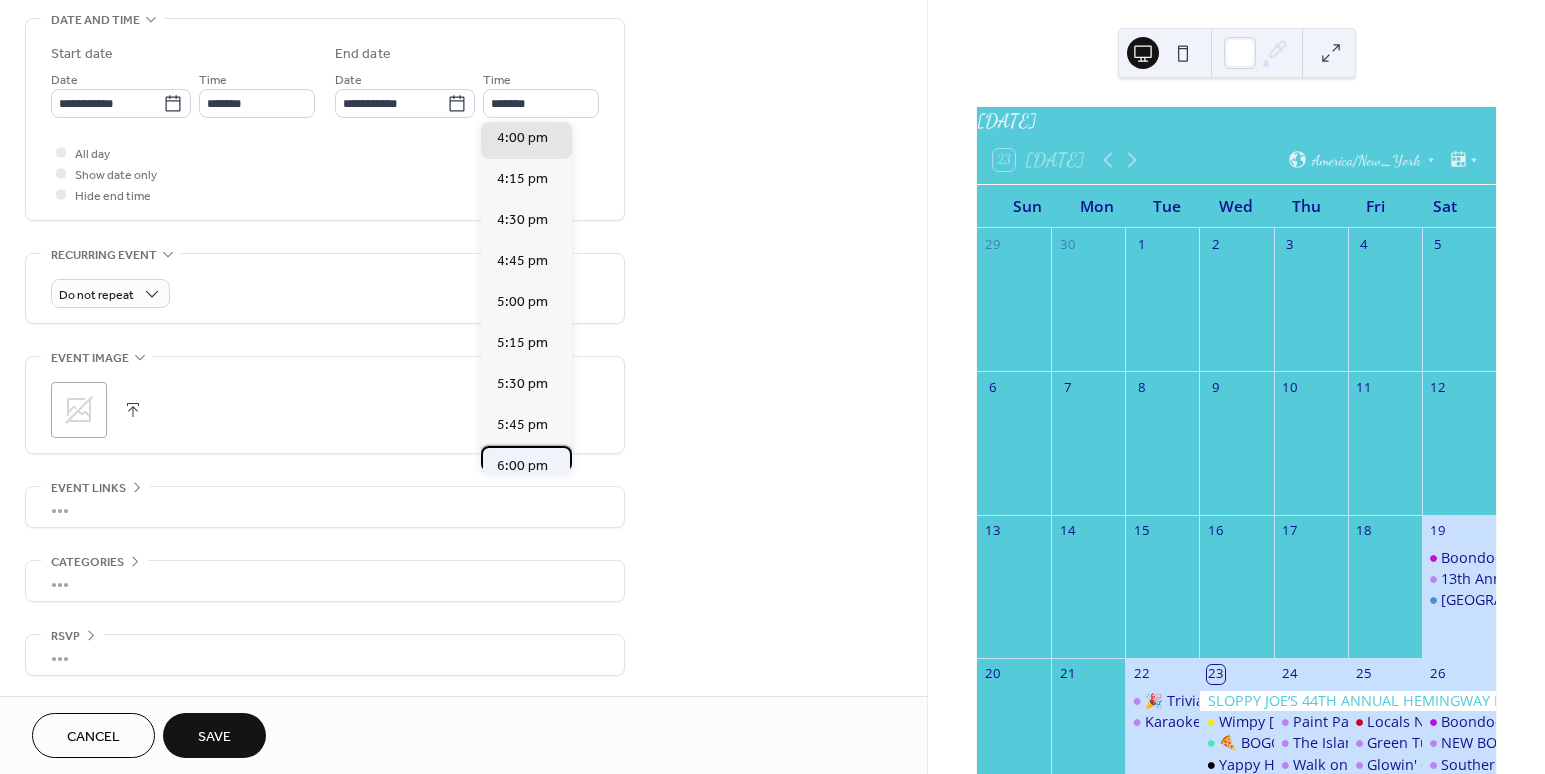 click on "6:00 pm" at bounding box center (522, 466) 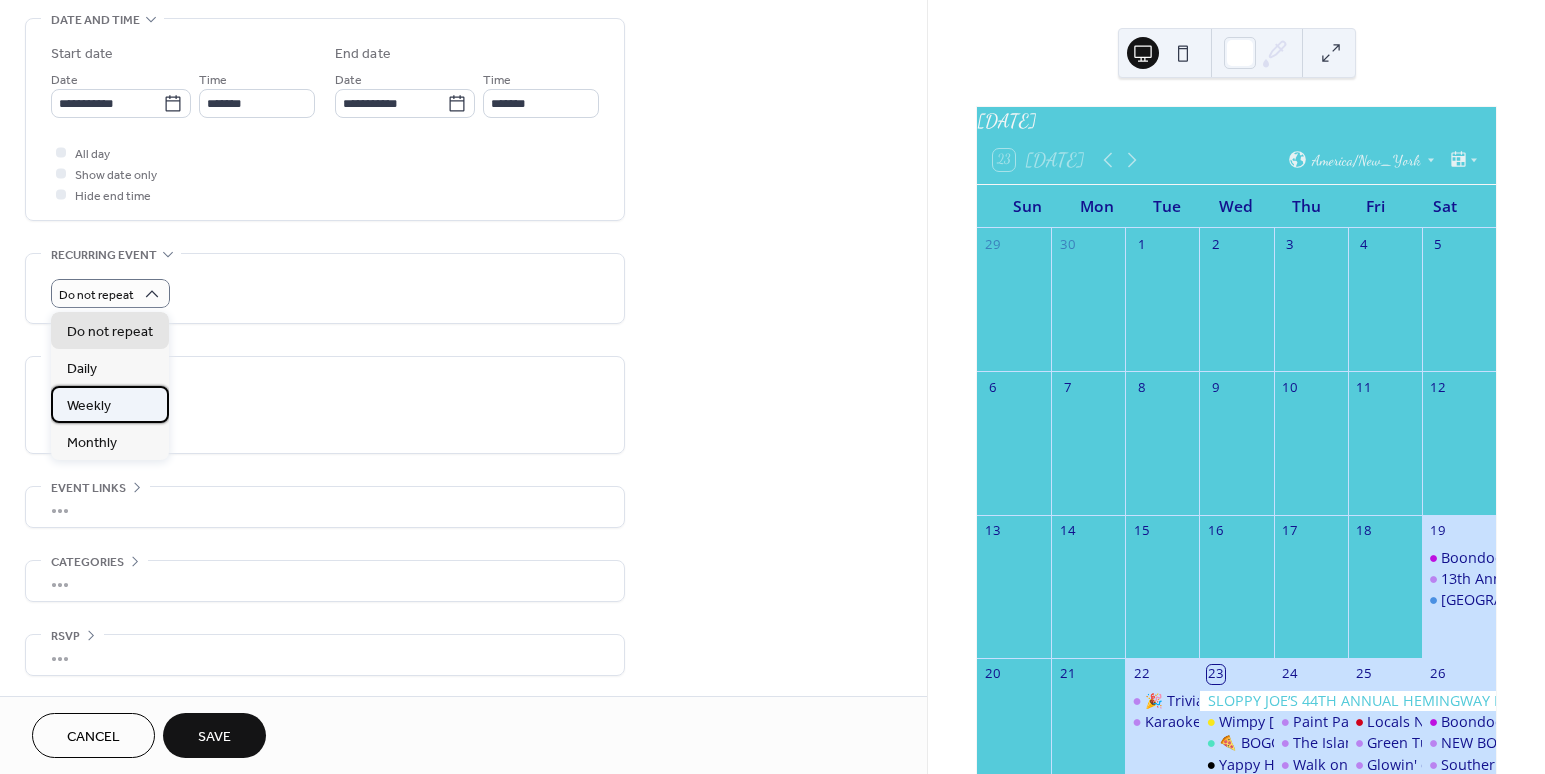 click on "Weekly" at bounding box center (110, 404) 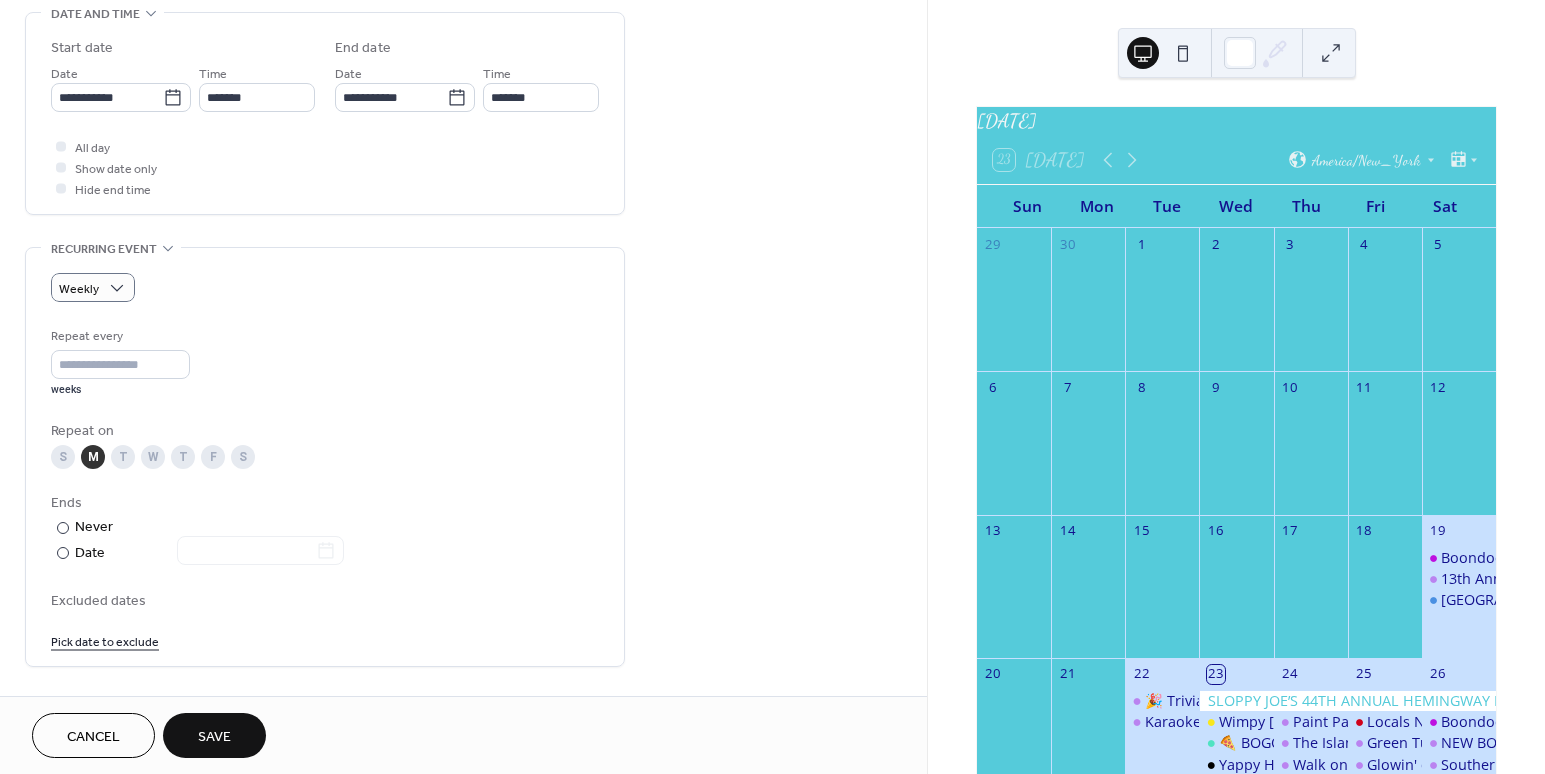 click on "T" at bounding box center [123, 457] 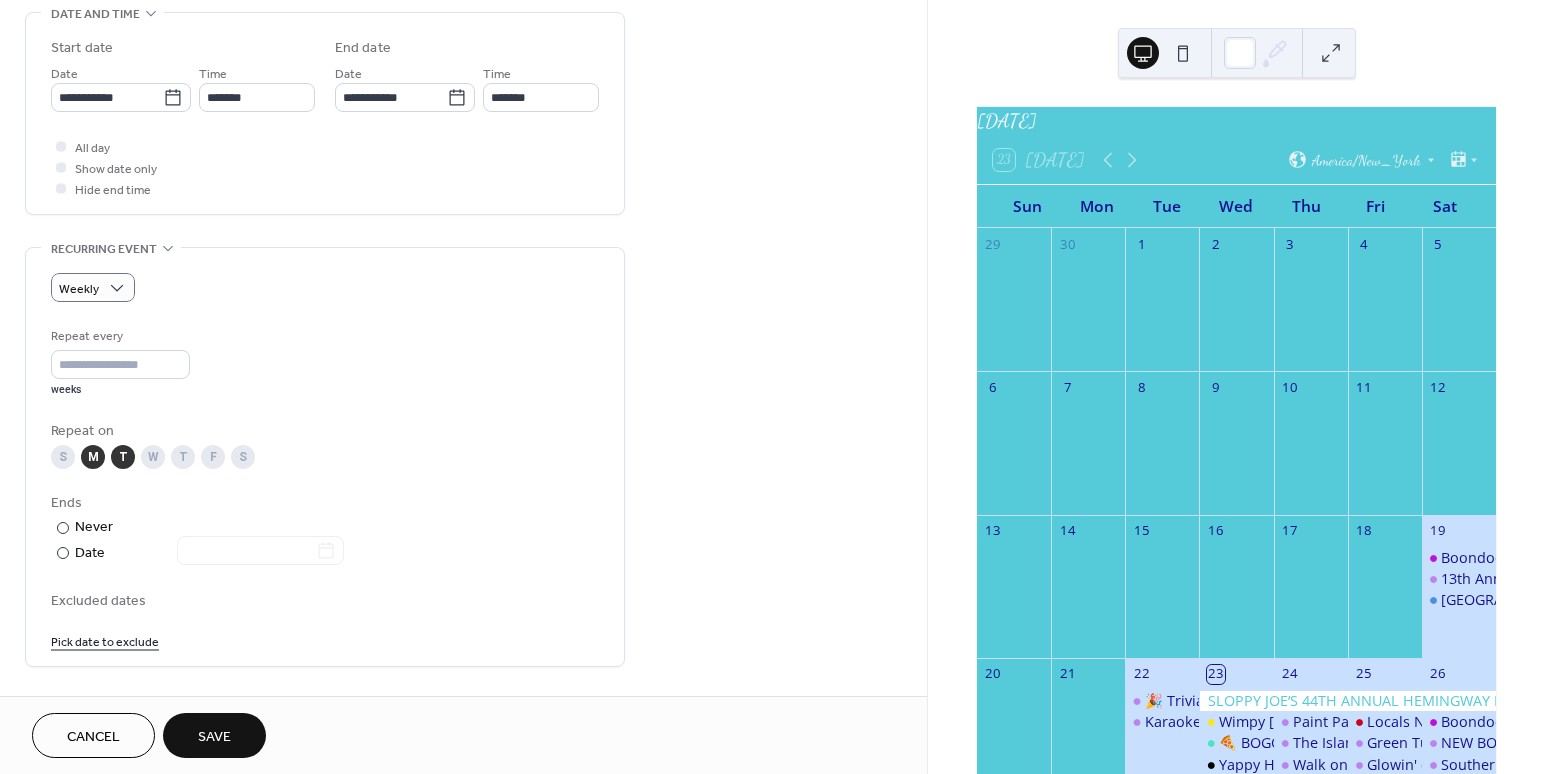 click on "W" at bounding box center [153, 457] 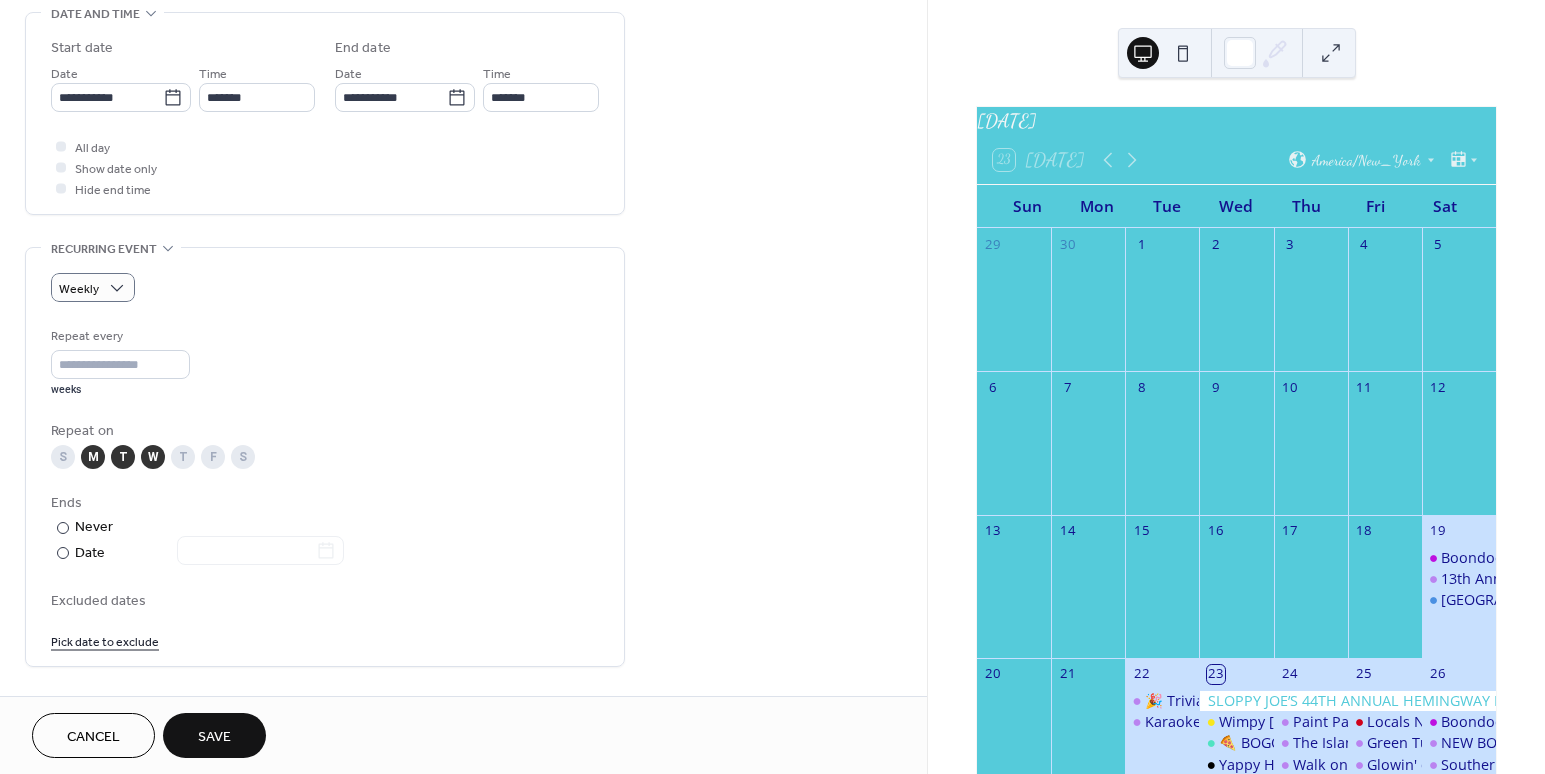 click on "T" at bounding box center (183, 457) 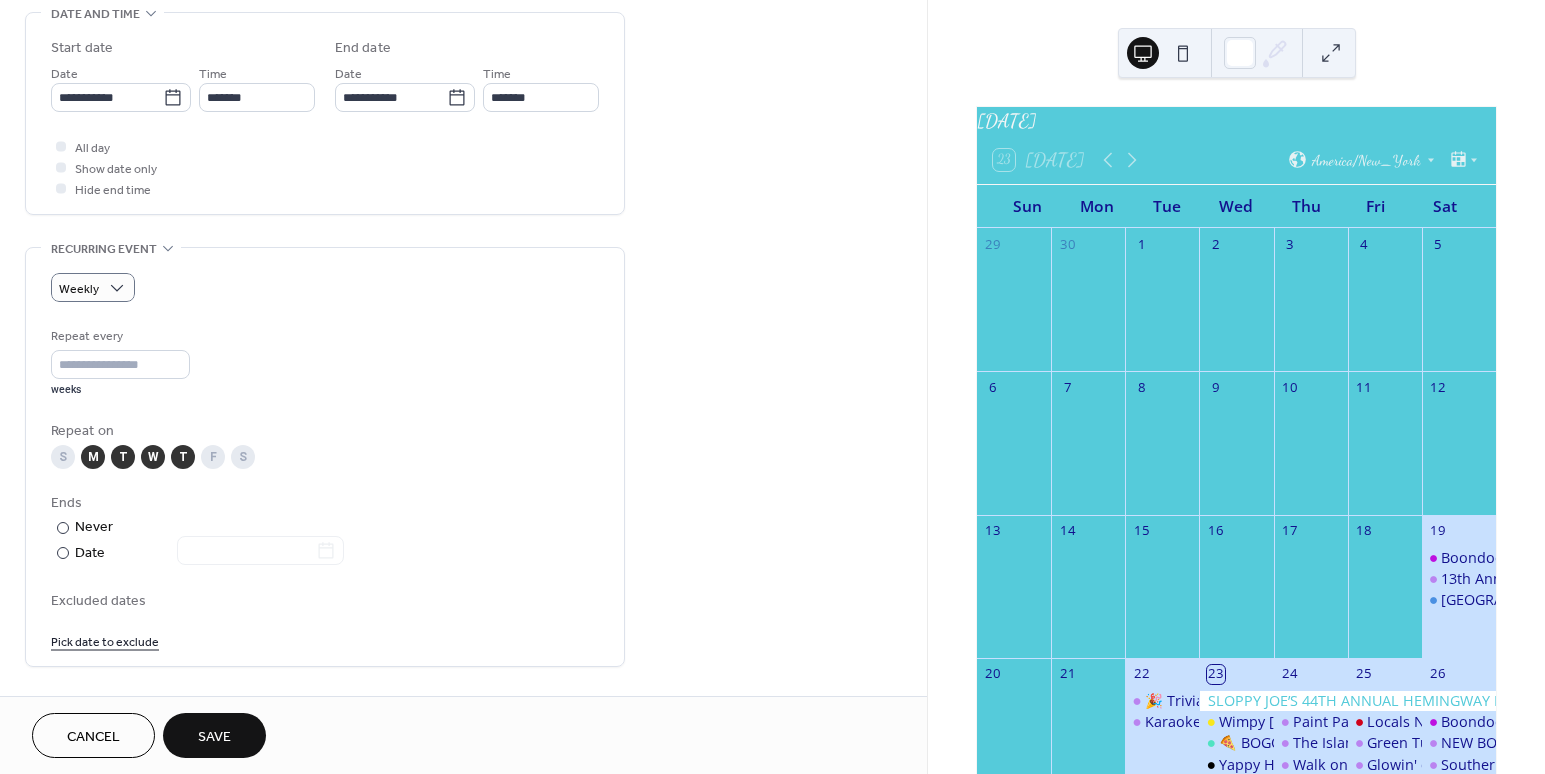 click on "F" at bounding box center [213, 457] 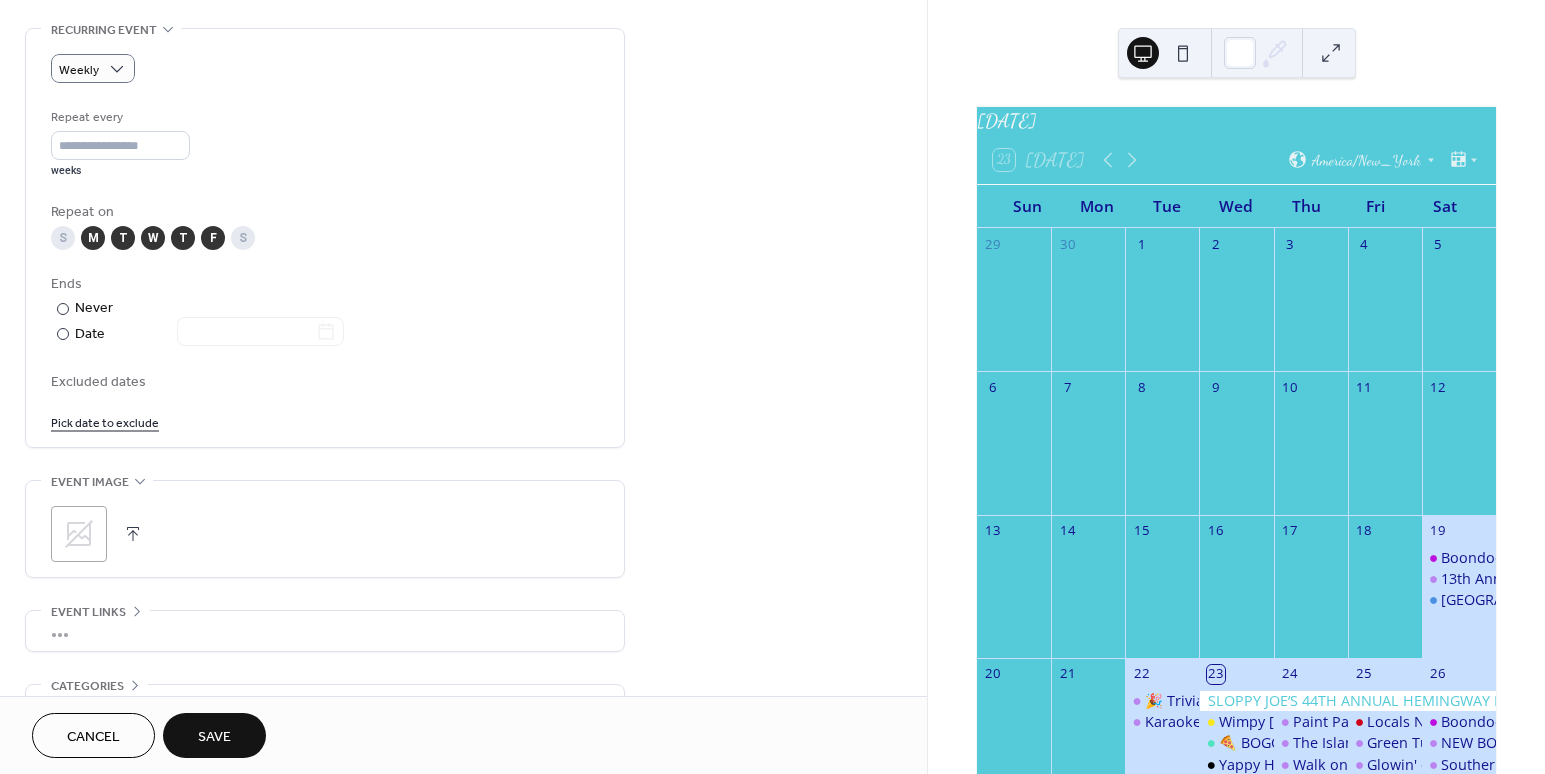 scroll, scrollTop: 894, scrollLeft: 0, axis: vertical 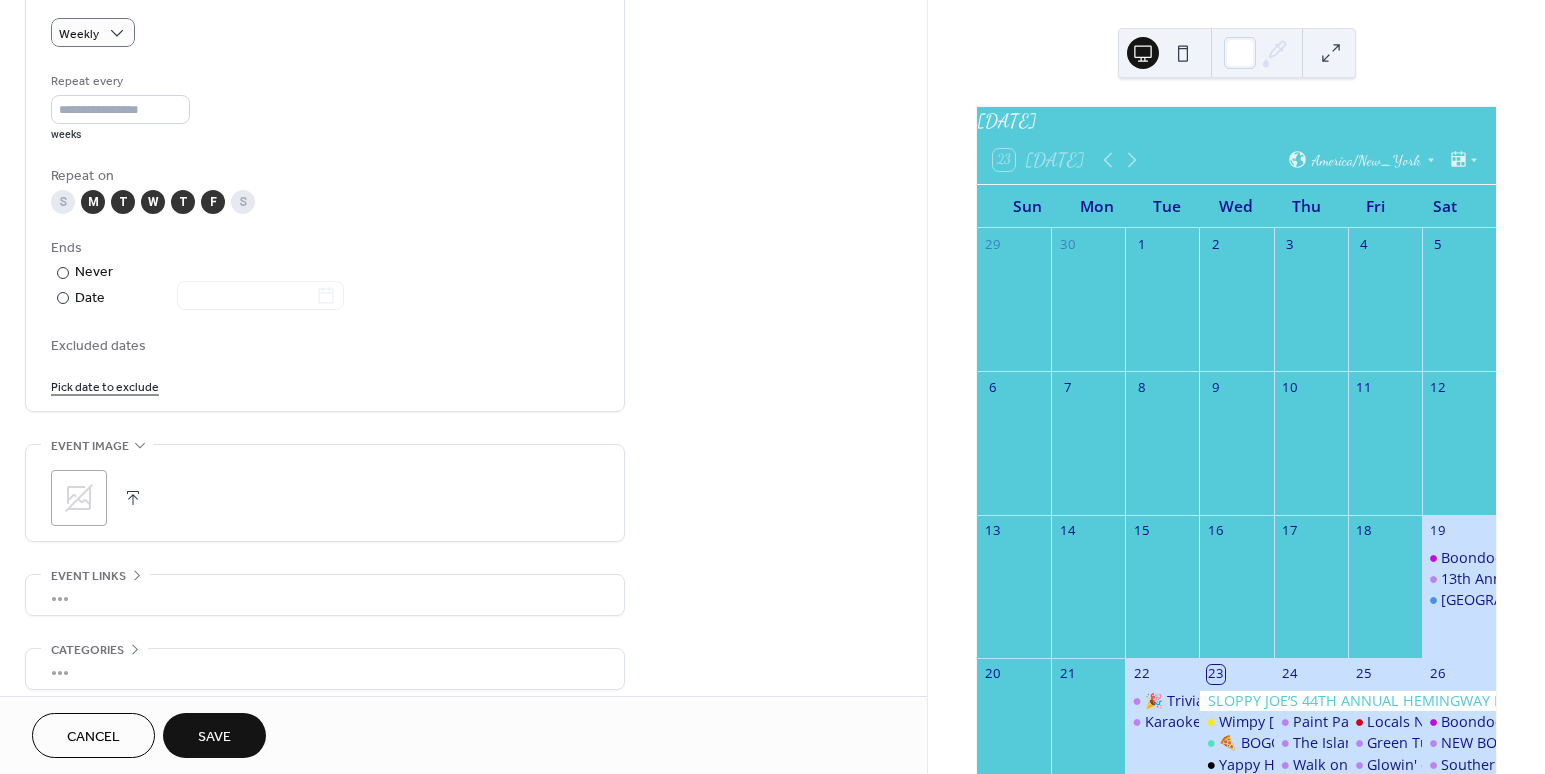 click at bounding box center [133, 498] 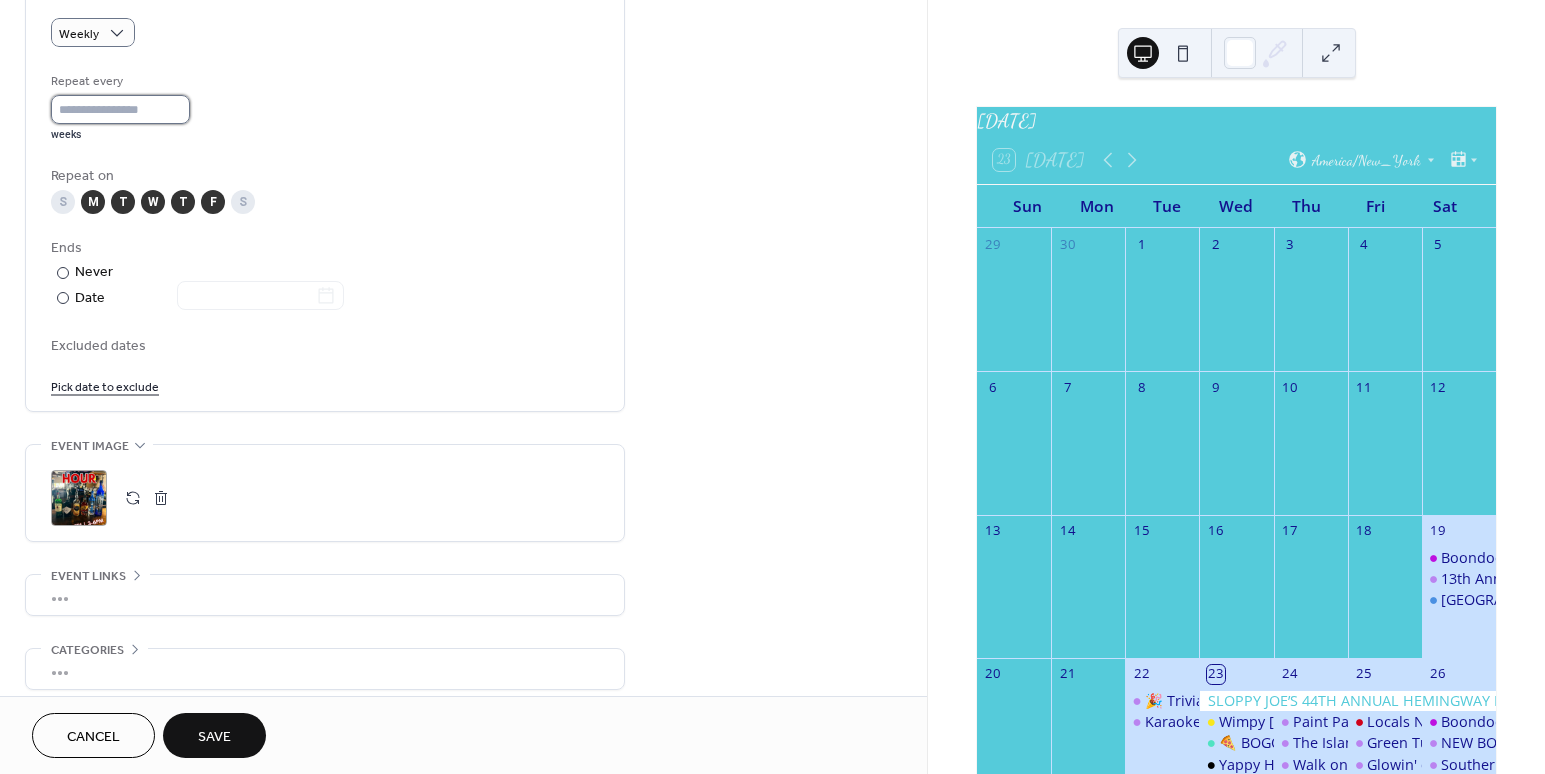 click on "*" at bounding box center (120, 109) 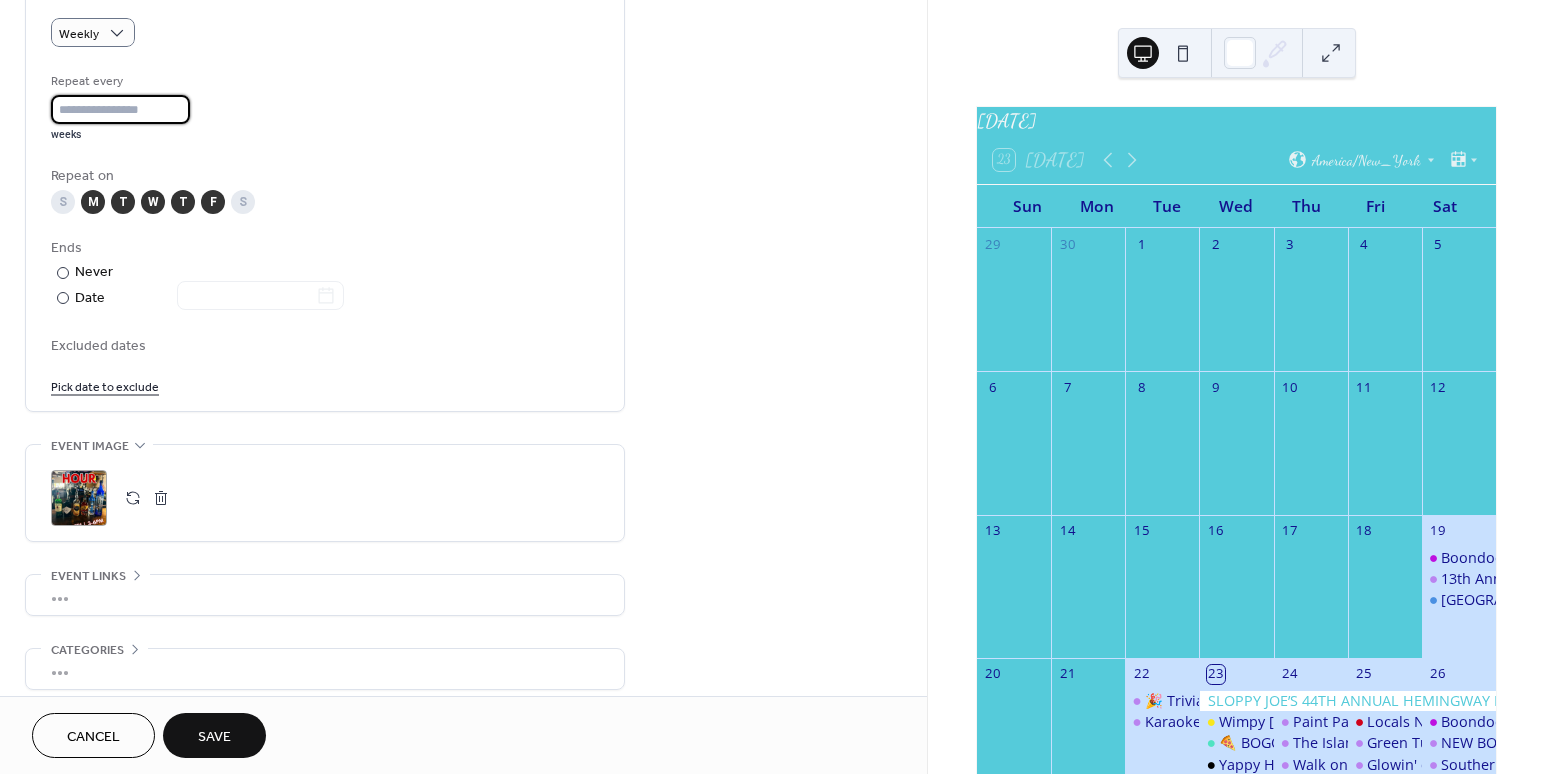 drag, startPoint x: 76, startPoint y: 112, endPoint x: -74, endPoint y: 118, distance: 150.11995 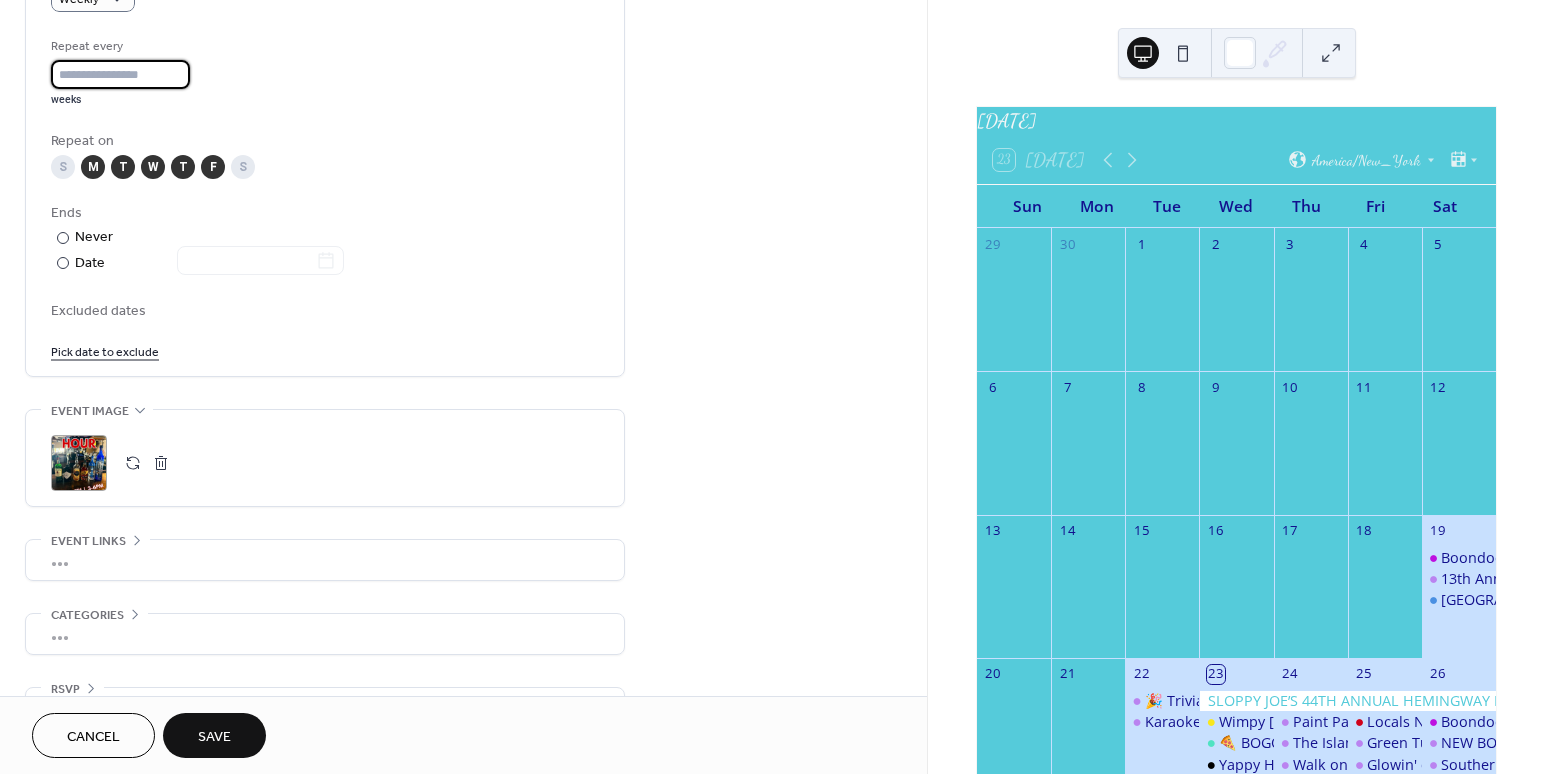 scroll, scrollTop: 970, scrollLeft: 0, axis: vertical 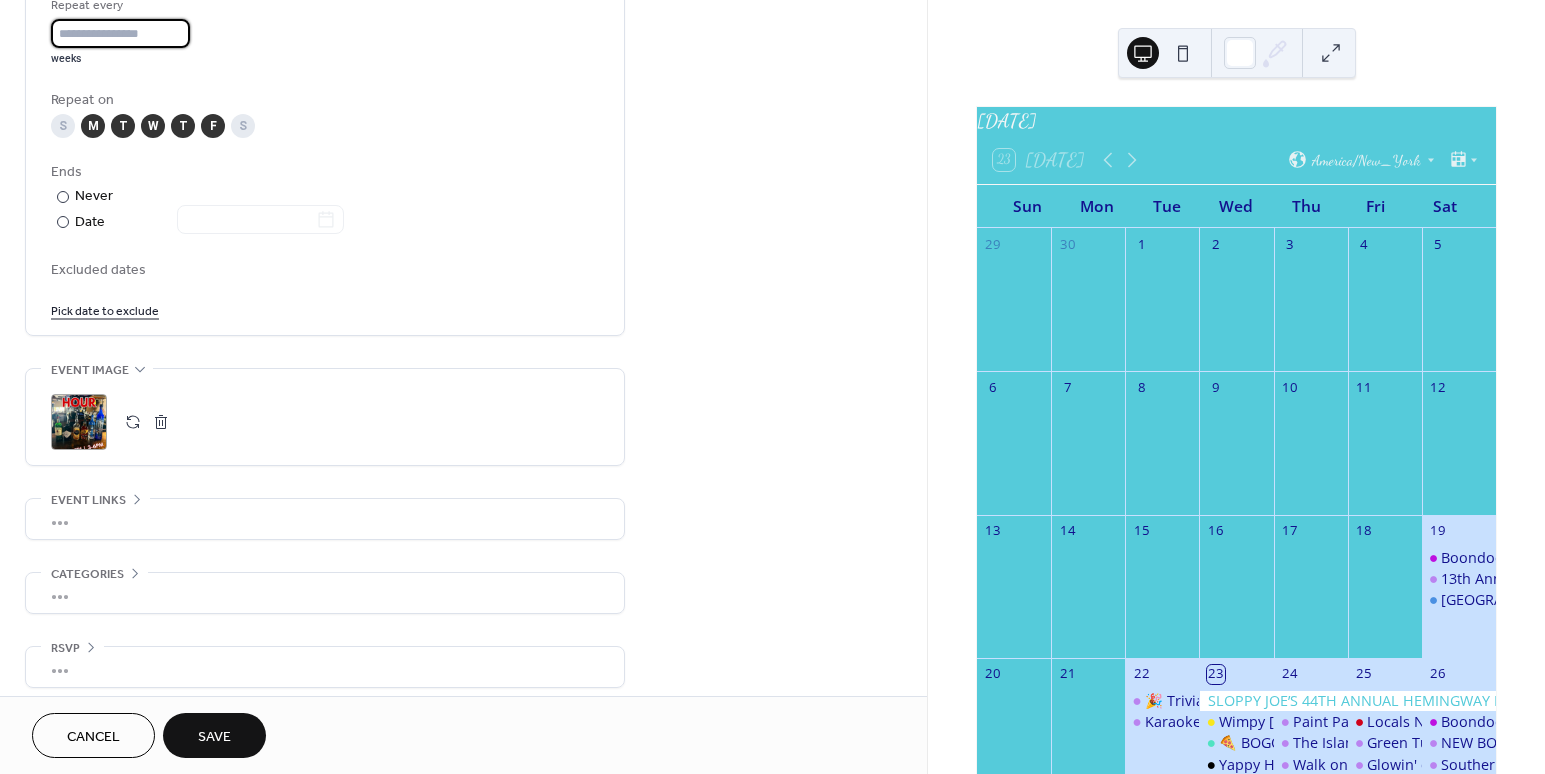 type on "*" 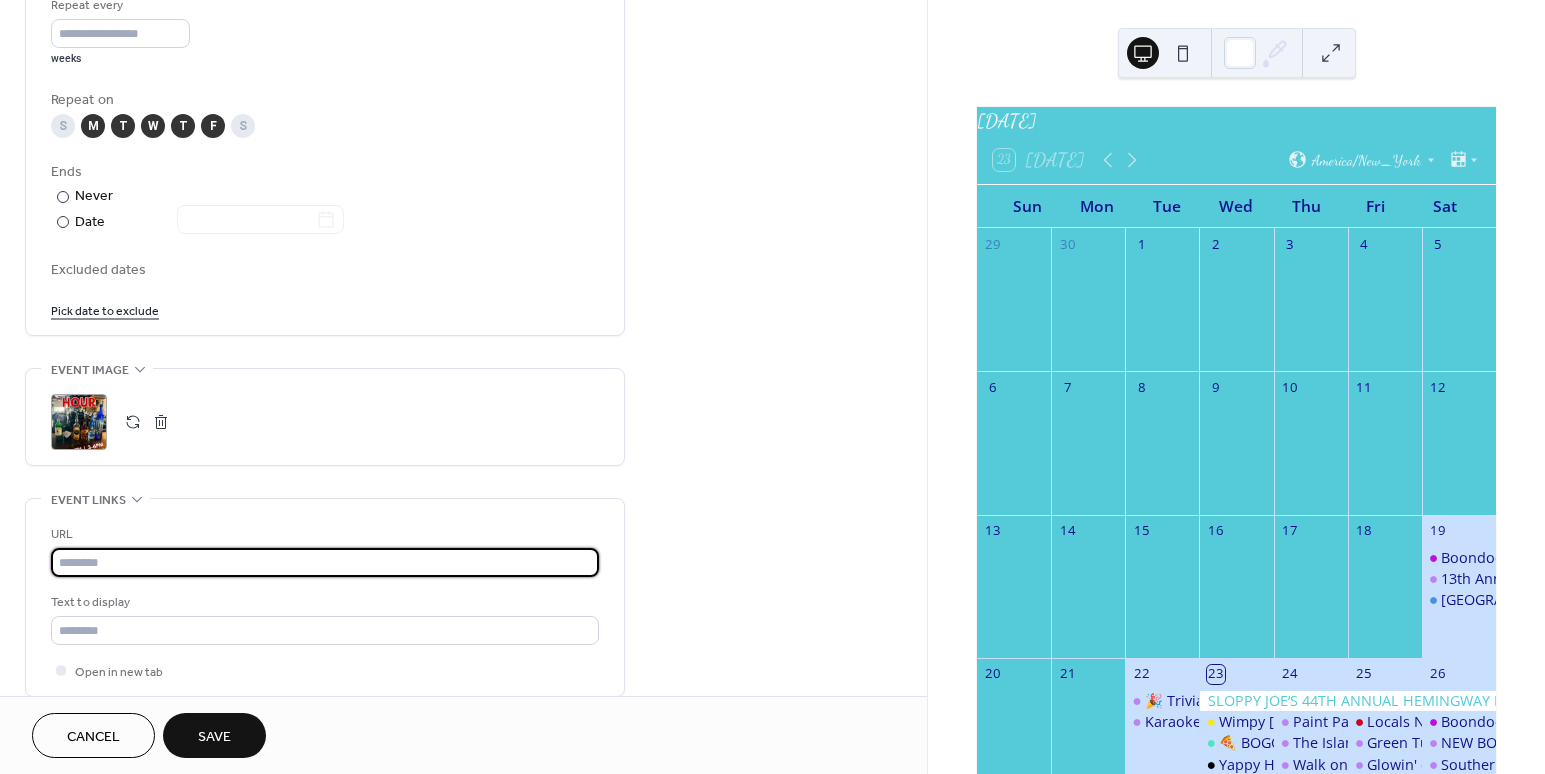 click at bounding box center [325, 562] 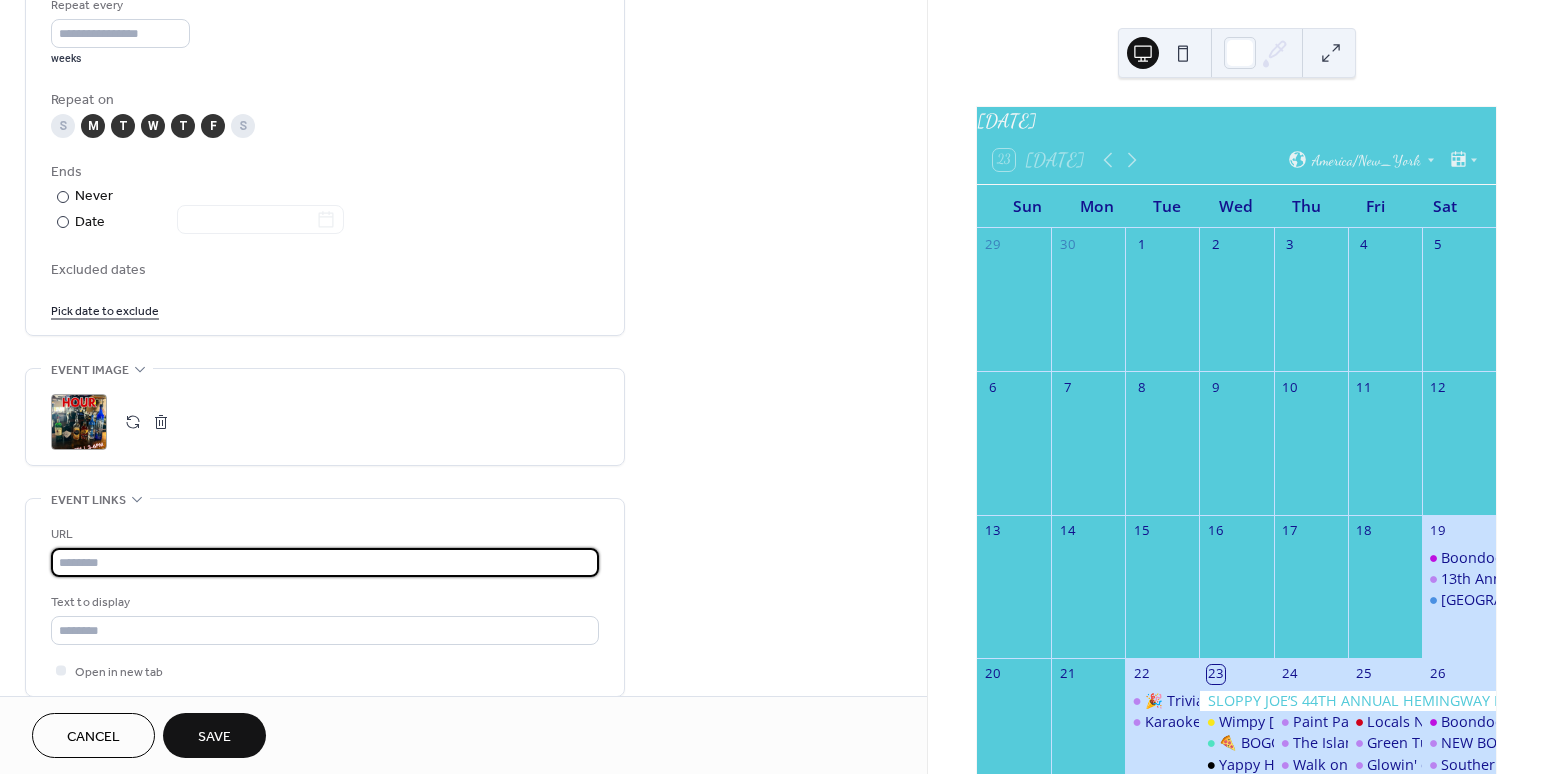 paste on "**********" 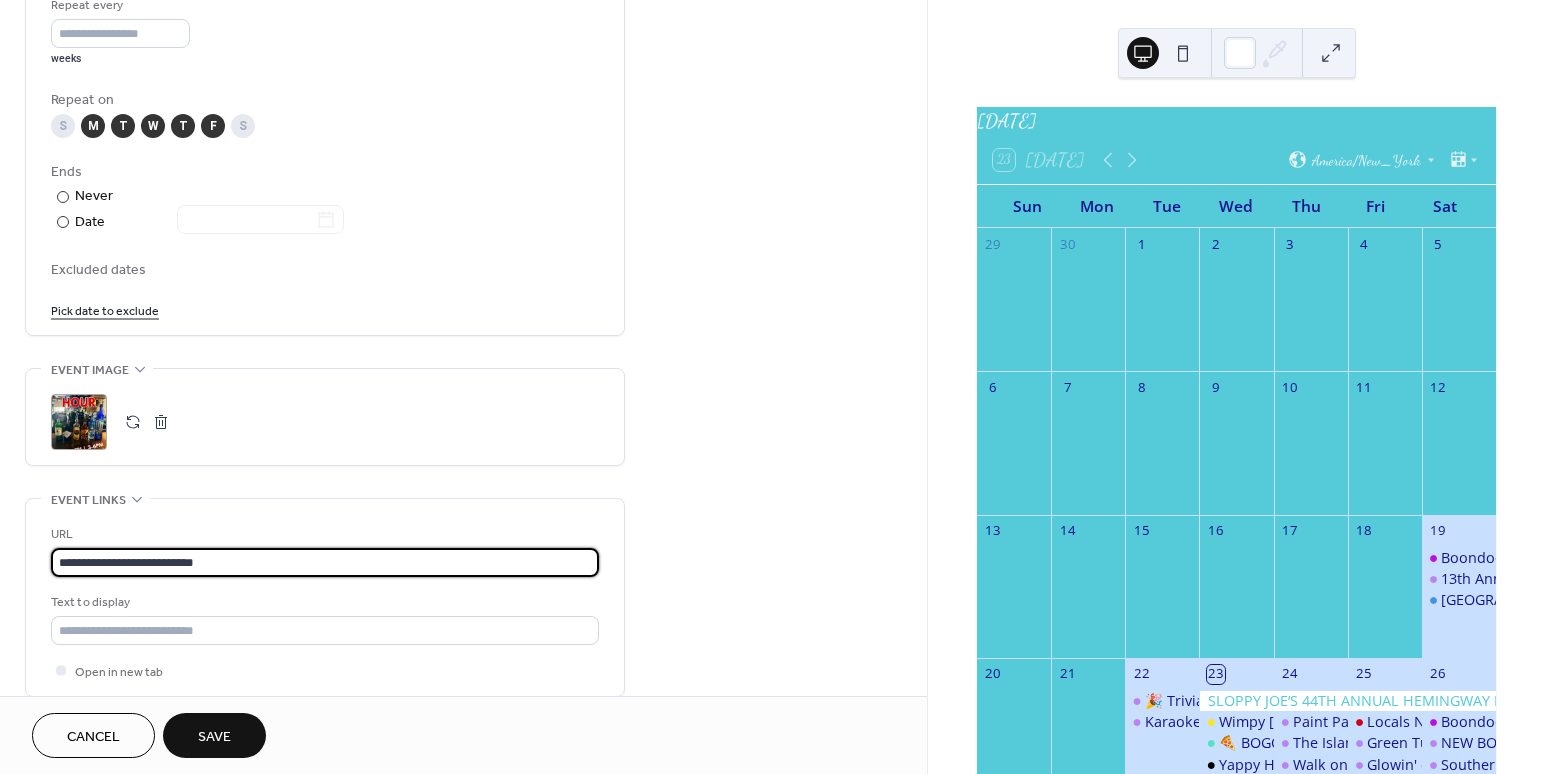 click on "**********" at bounding box center (325, 562) 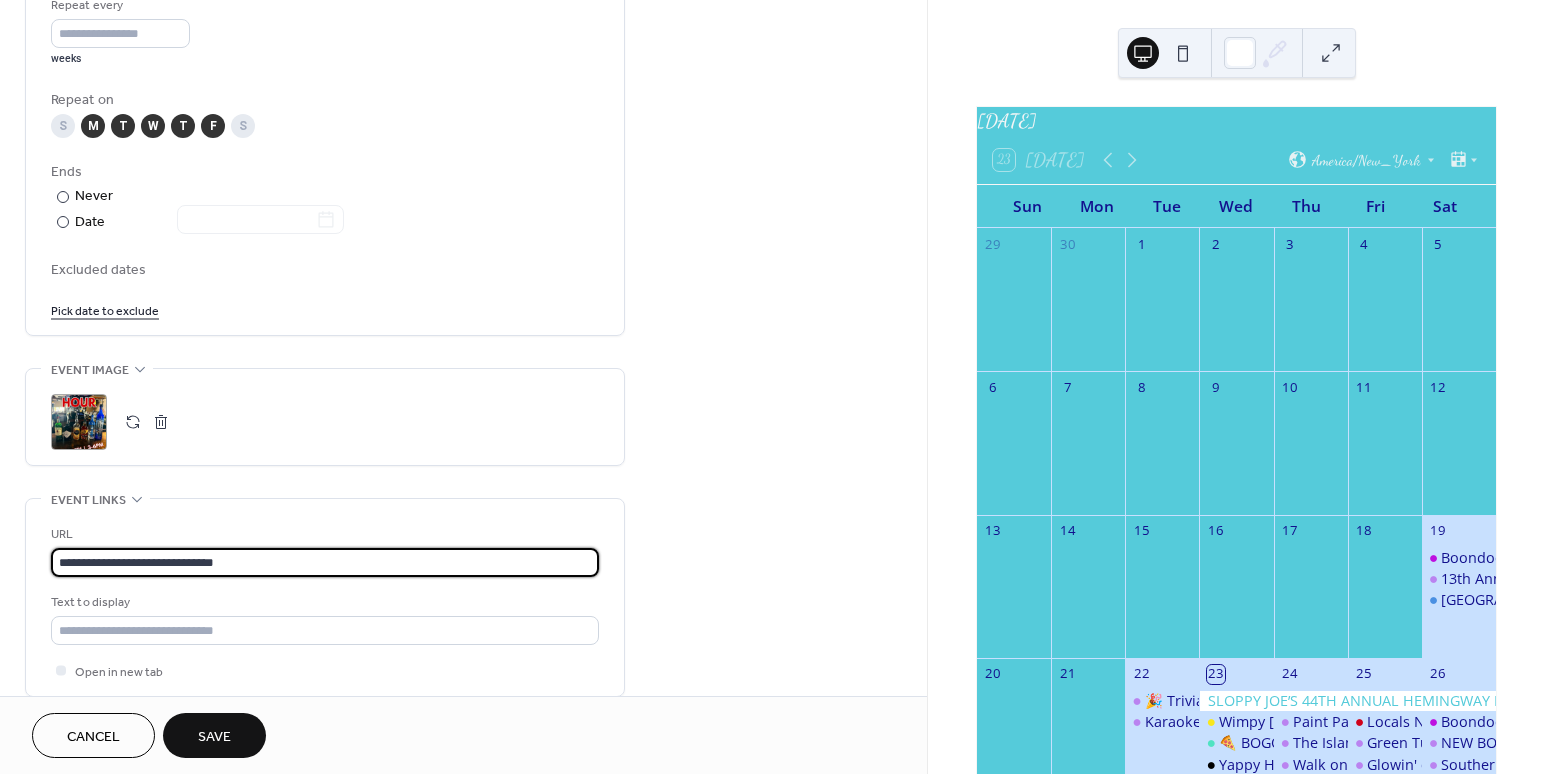 scroll, scrollTop: 1153, scrollLeft: 0, axis: vertical 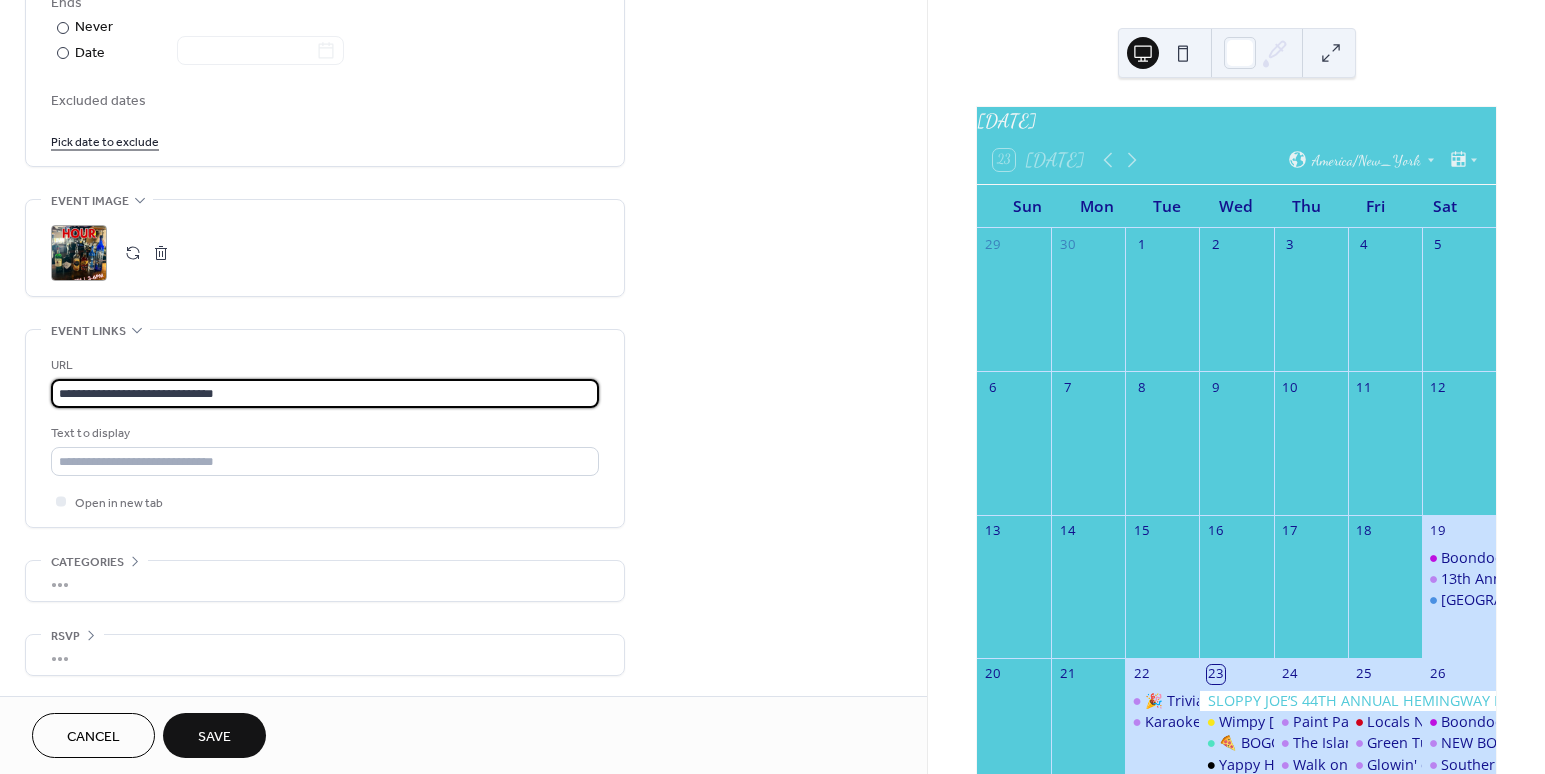 type on "**********" 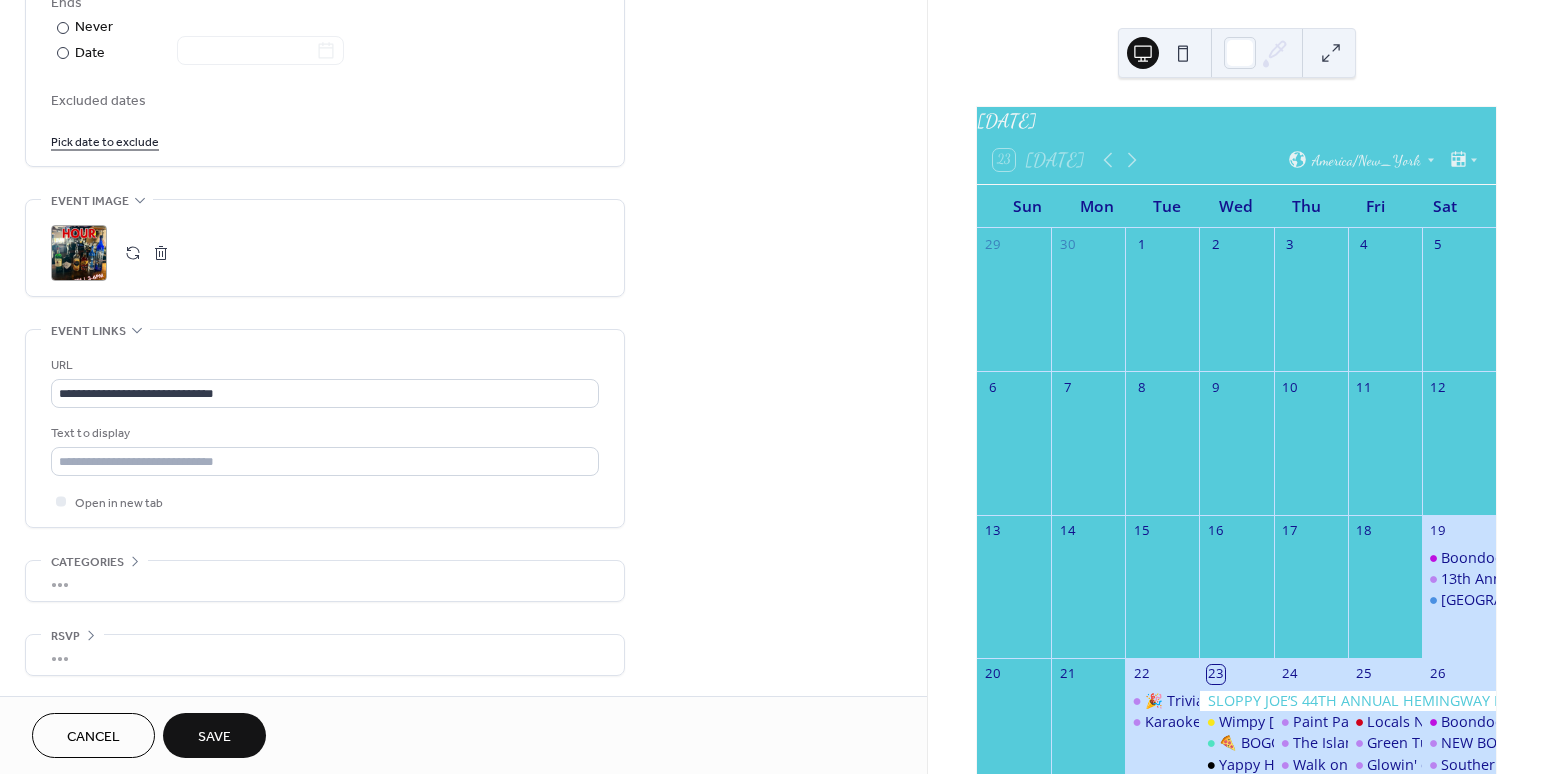 click on "Save" at bounding box center [214, 735] 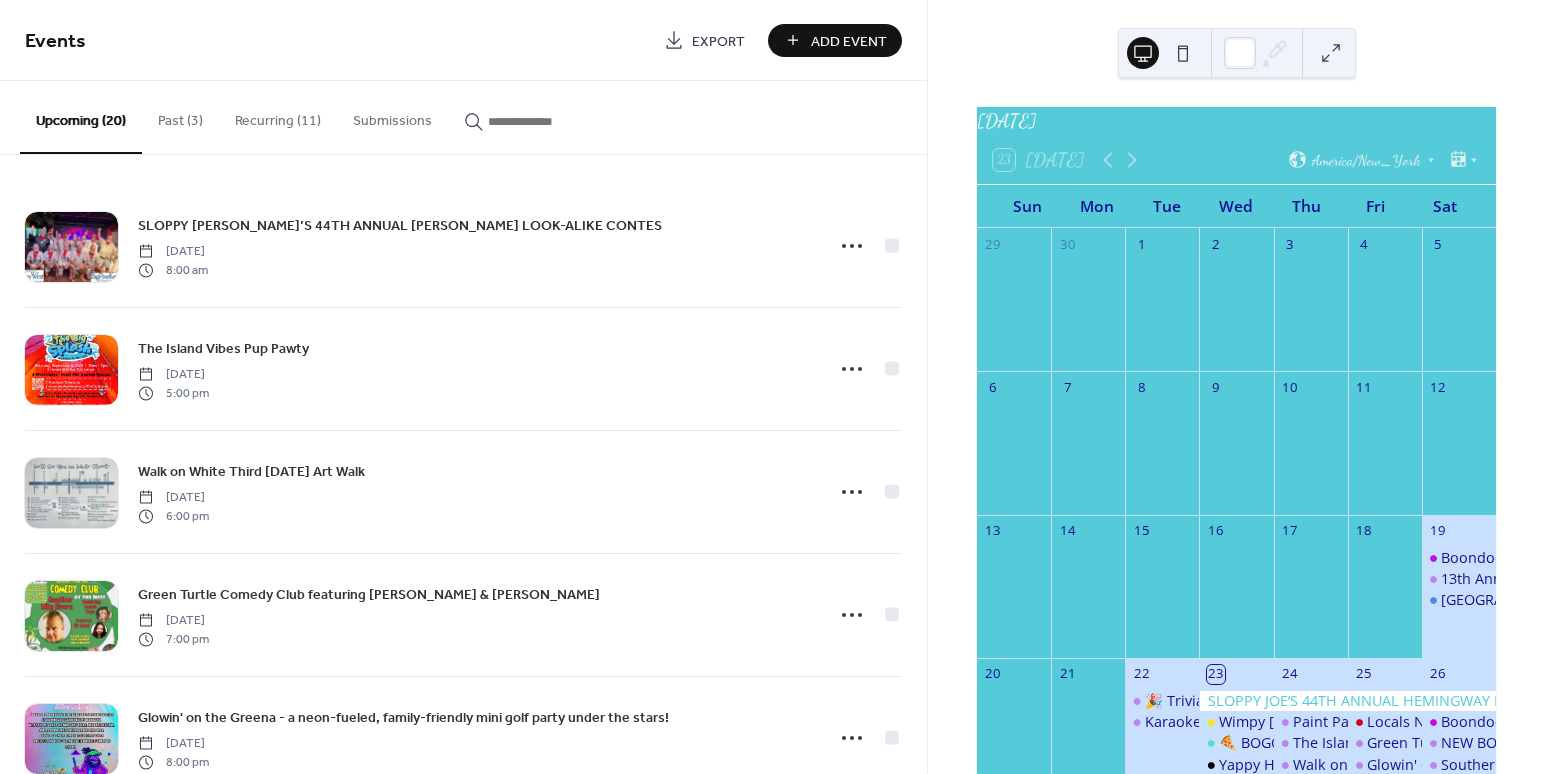 click on "Add Event" at bounding box center (849, 41) 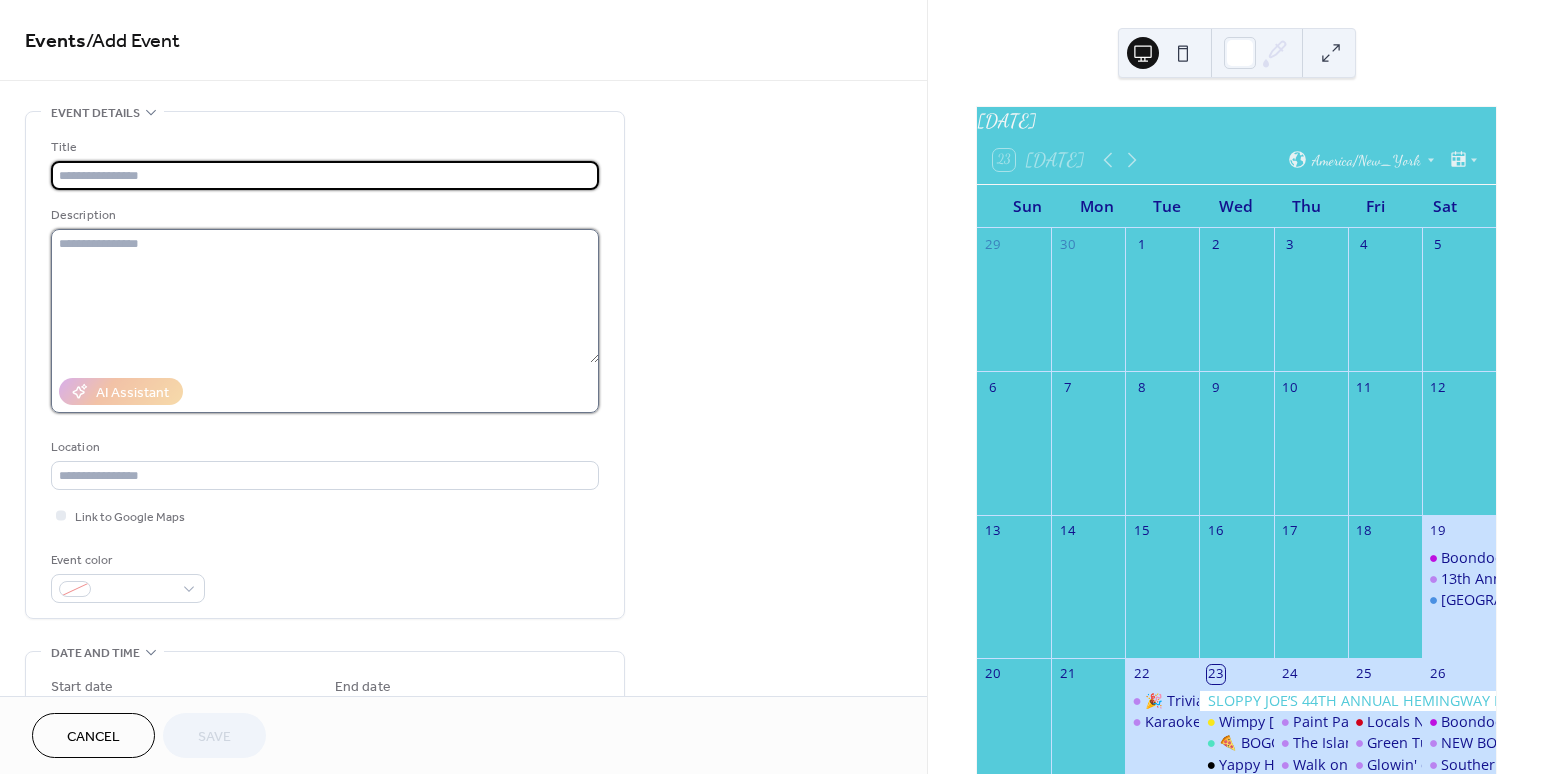click at bounding box center (325, 296) 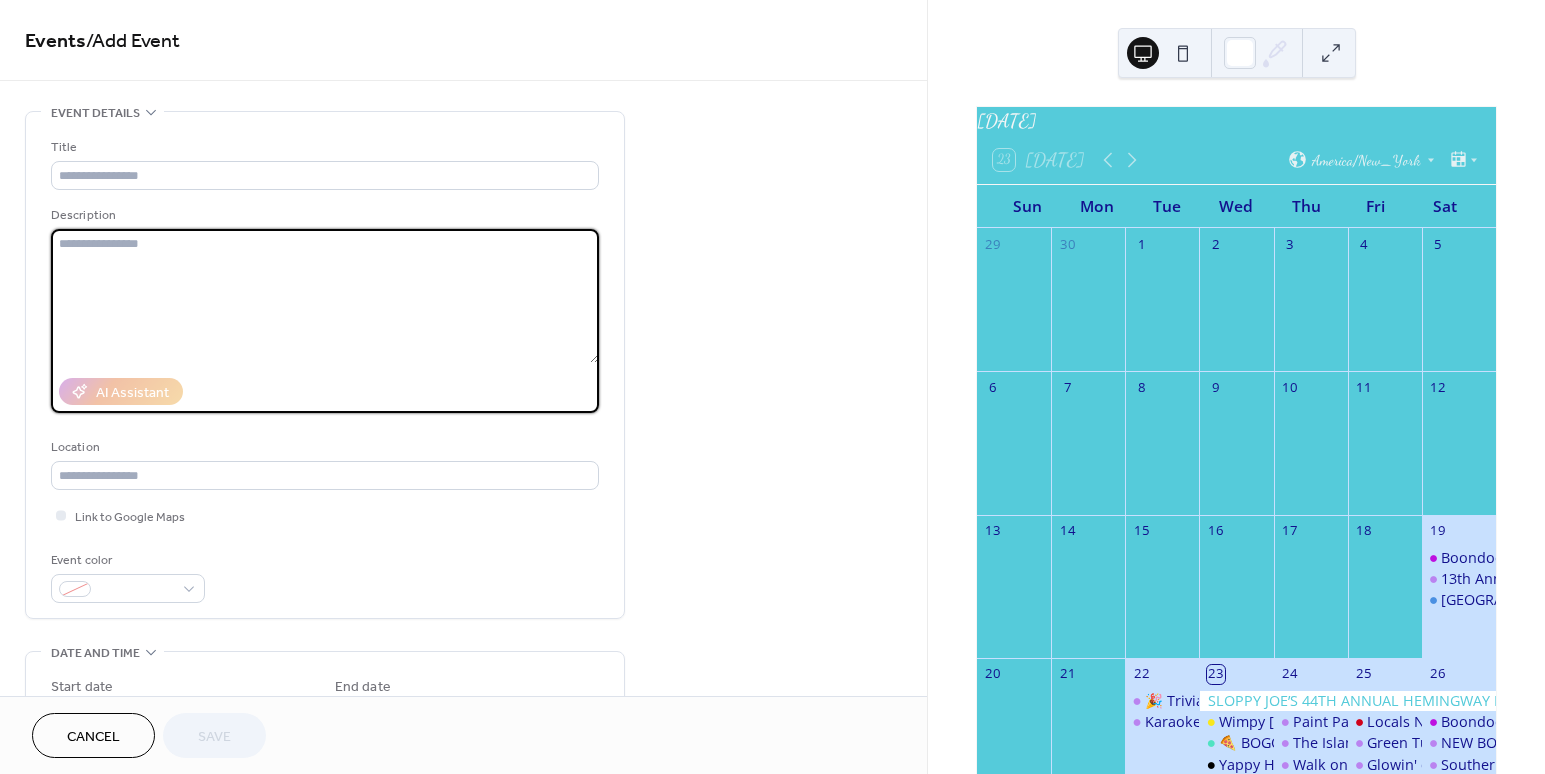 paste on "**********" 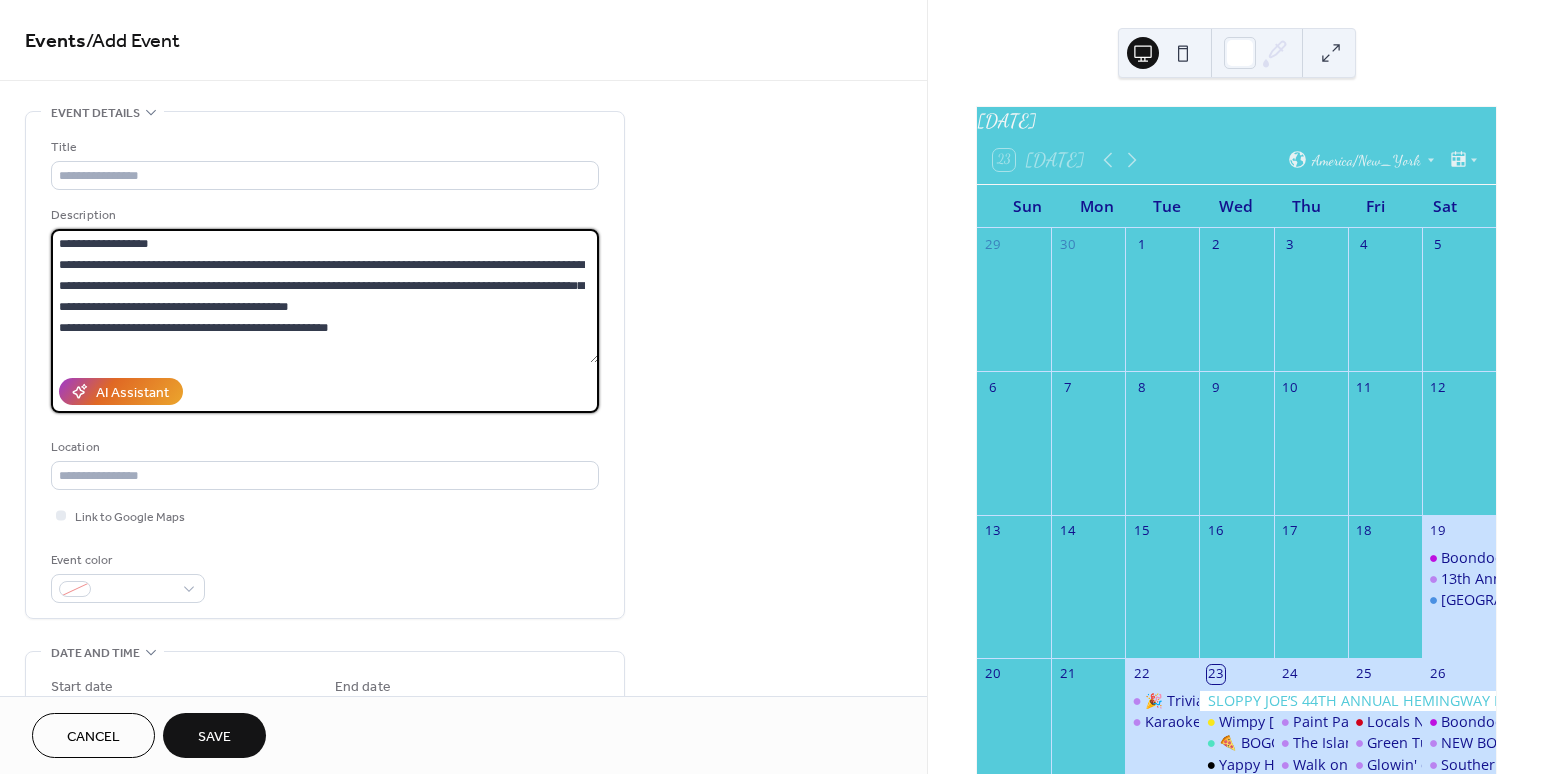 drag, startPoint x: 171, startPoint y: 265, endPoint x: 389, endPoint y: 261, distance: 218.0367 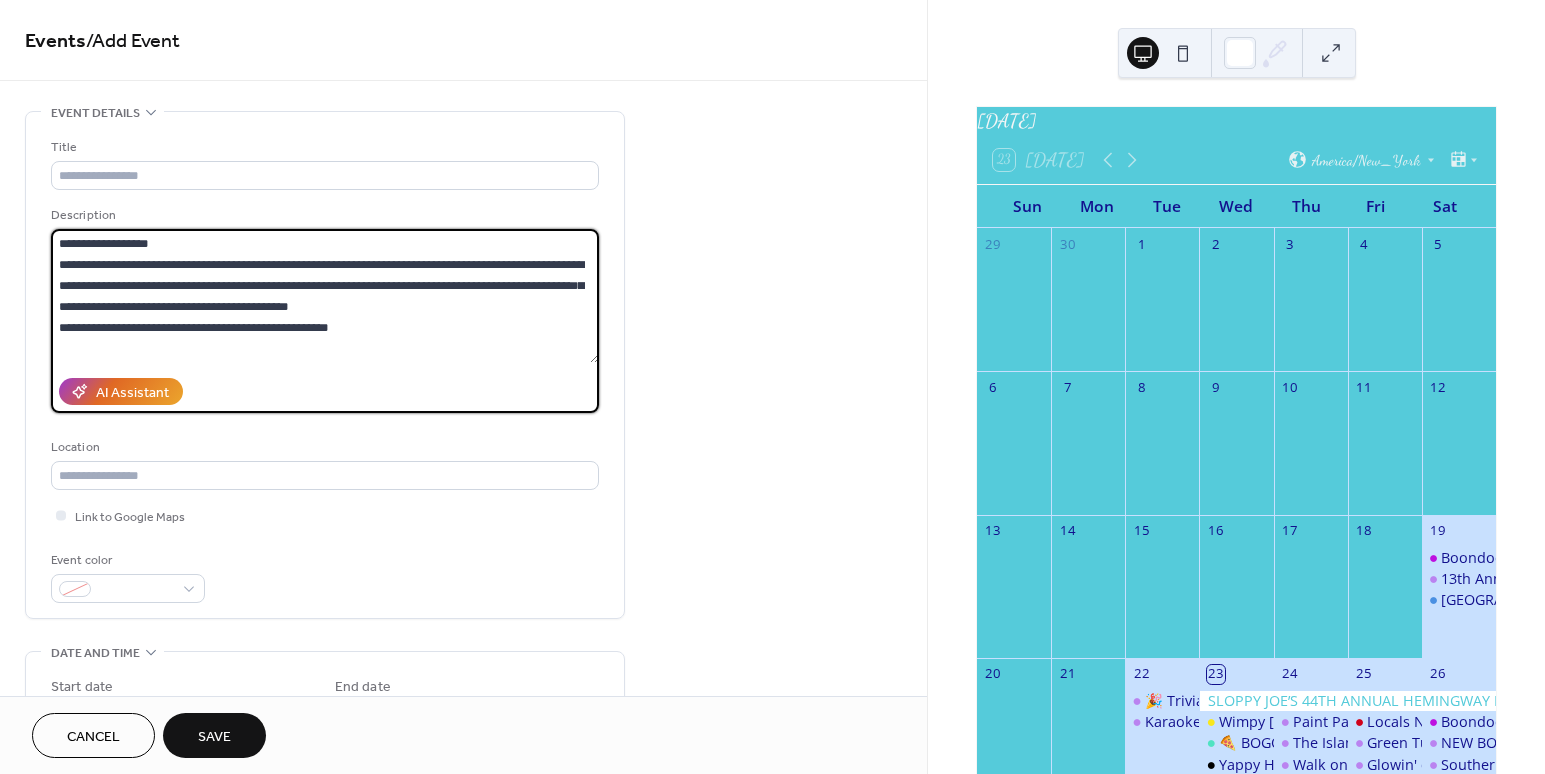 click on "**********" at bounding box center (325, 296) 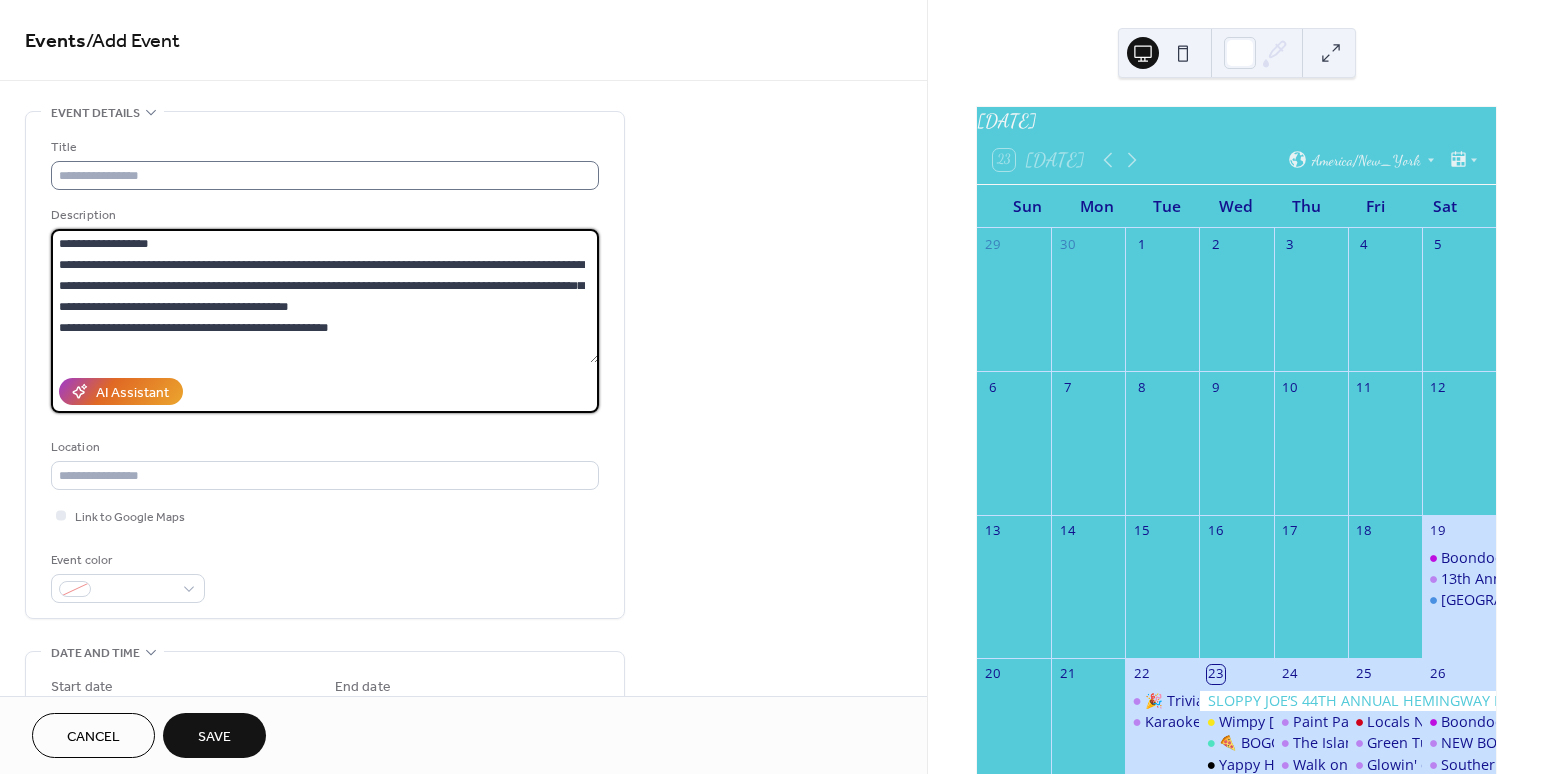 type on "**********" 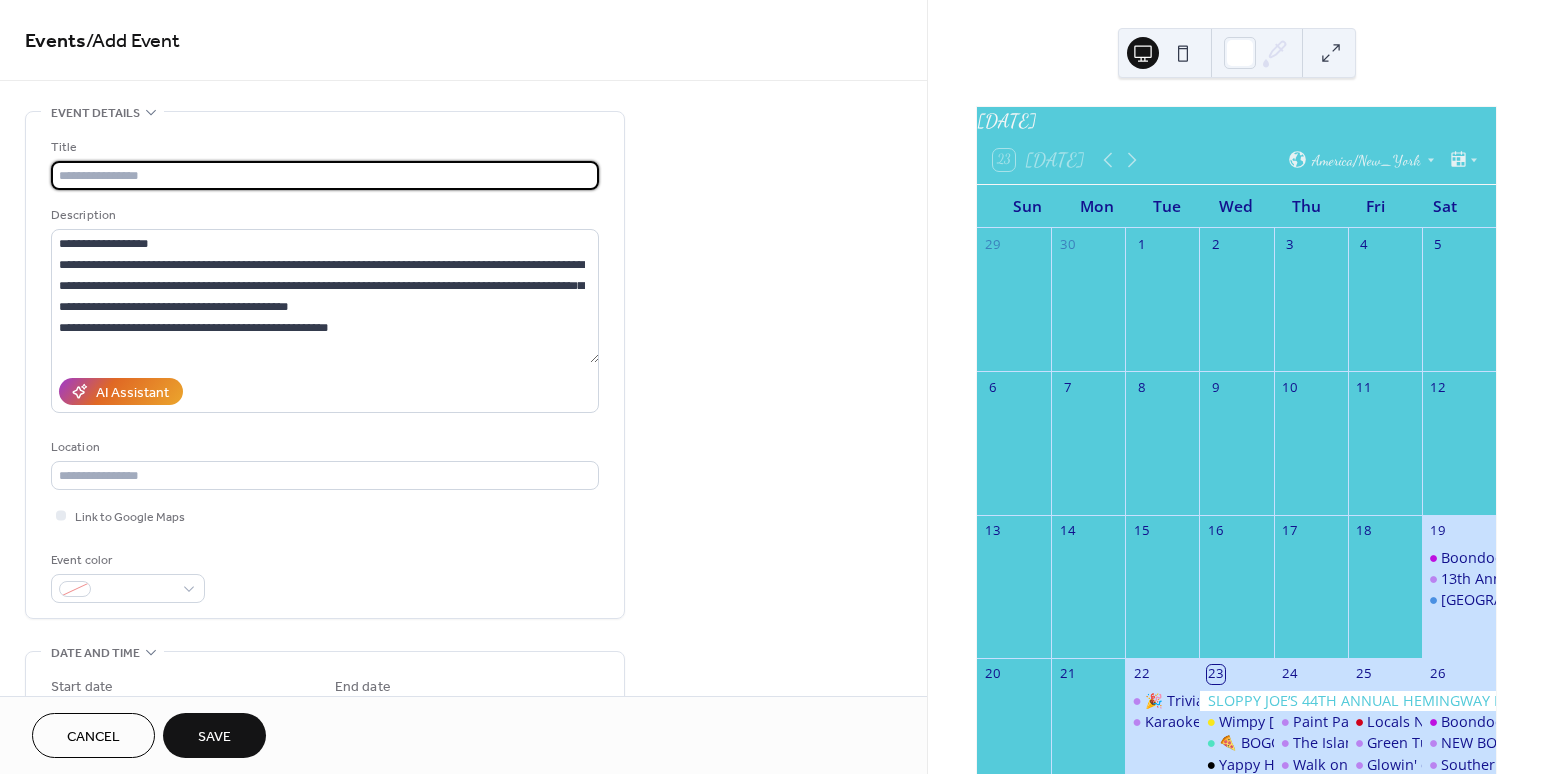click at bounding box center [325, 175] 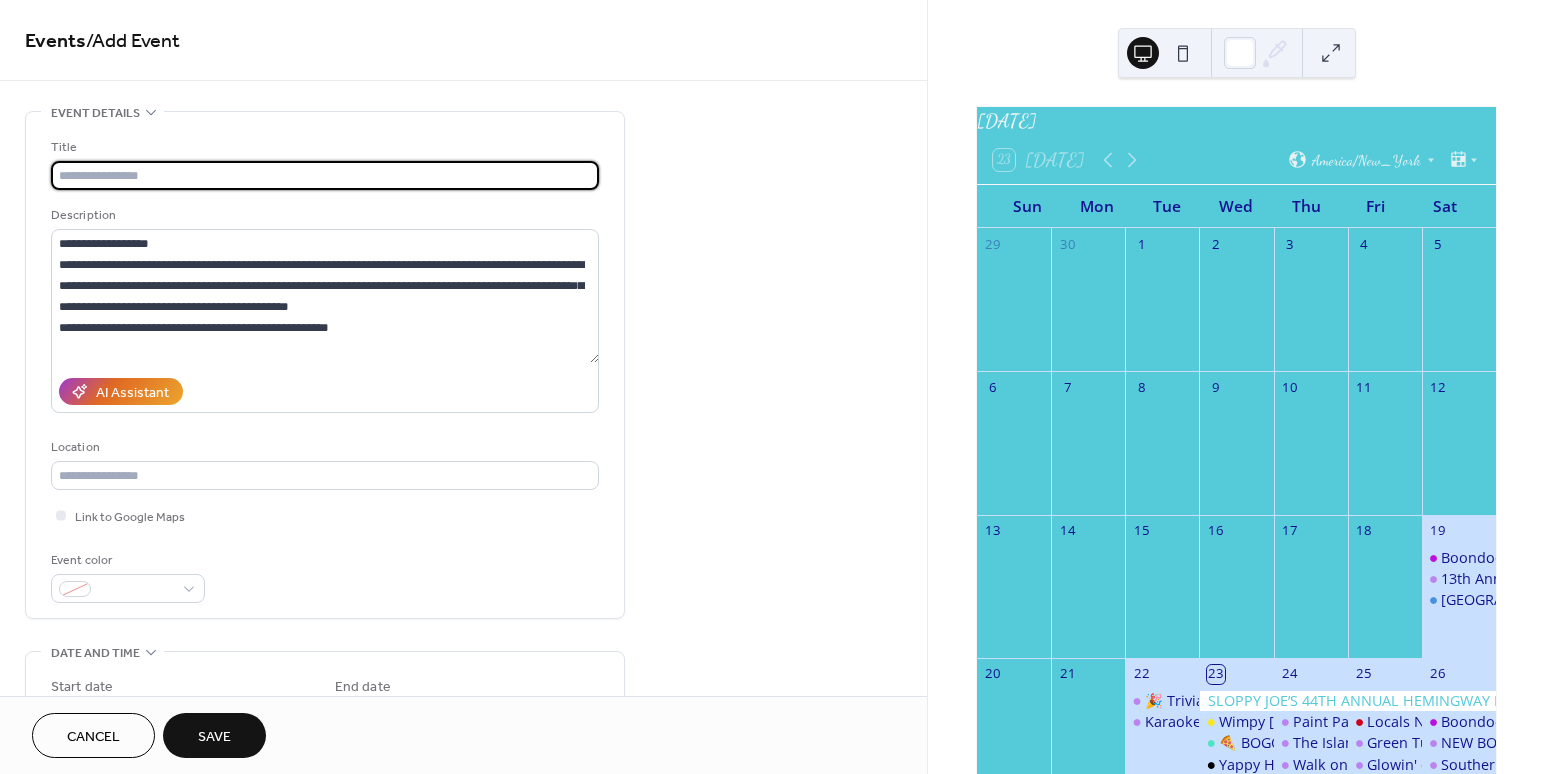 paste on "**********" 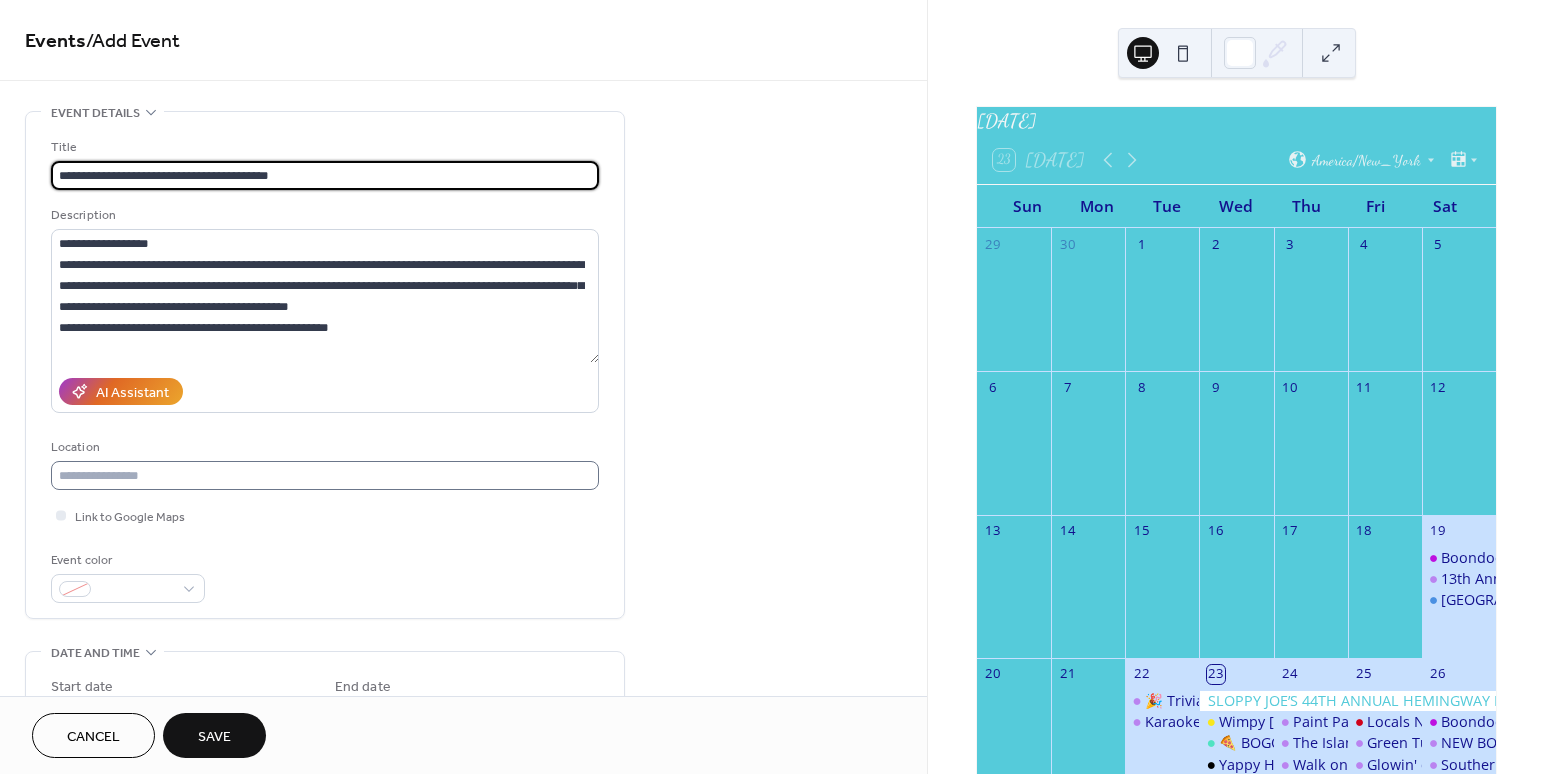 type on "**********" 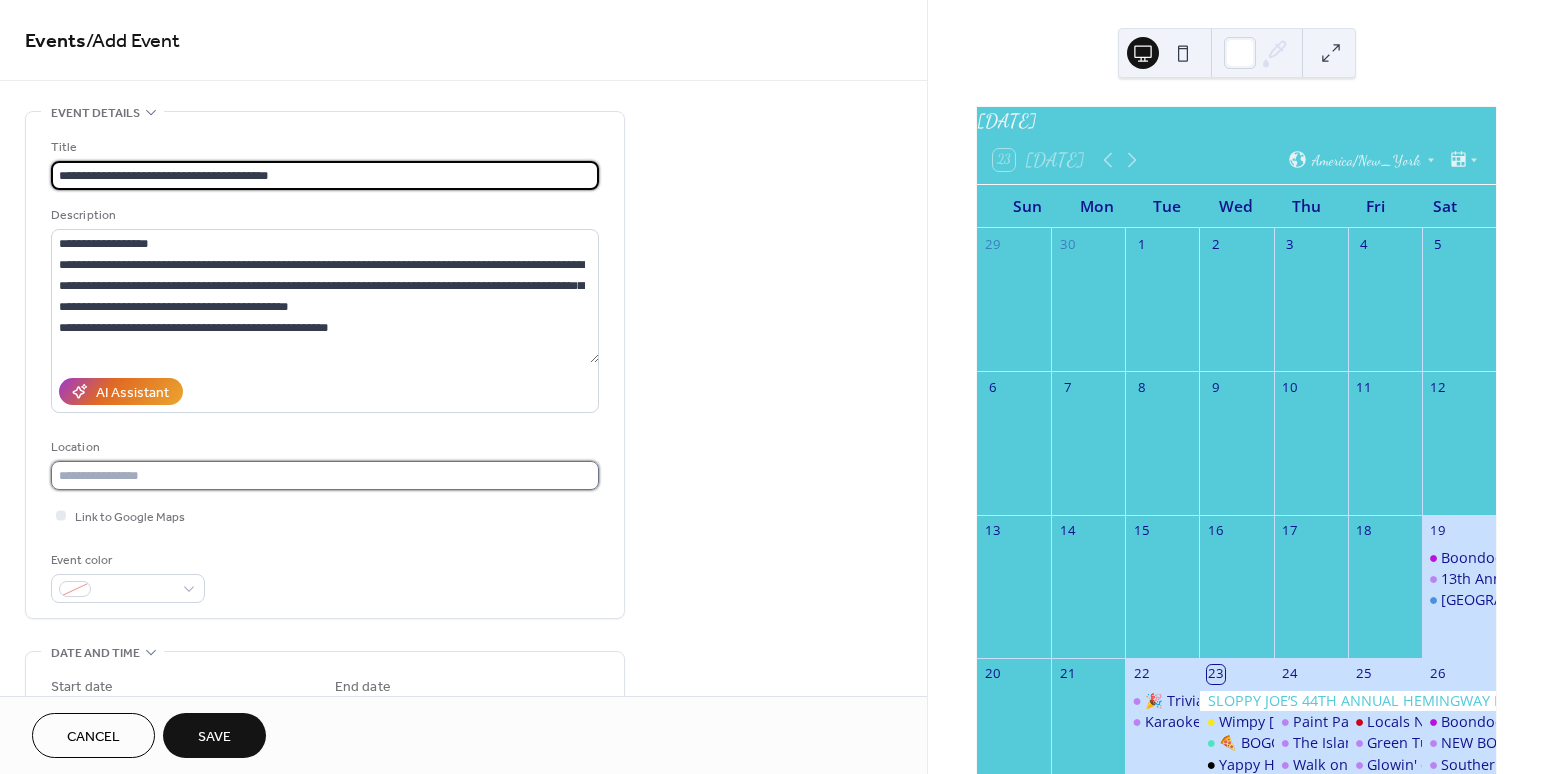 click at bounding box center [325, 475] 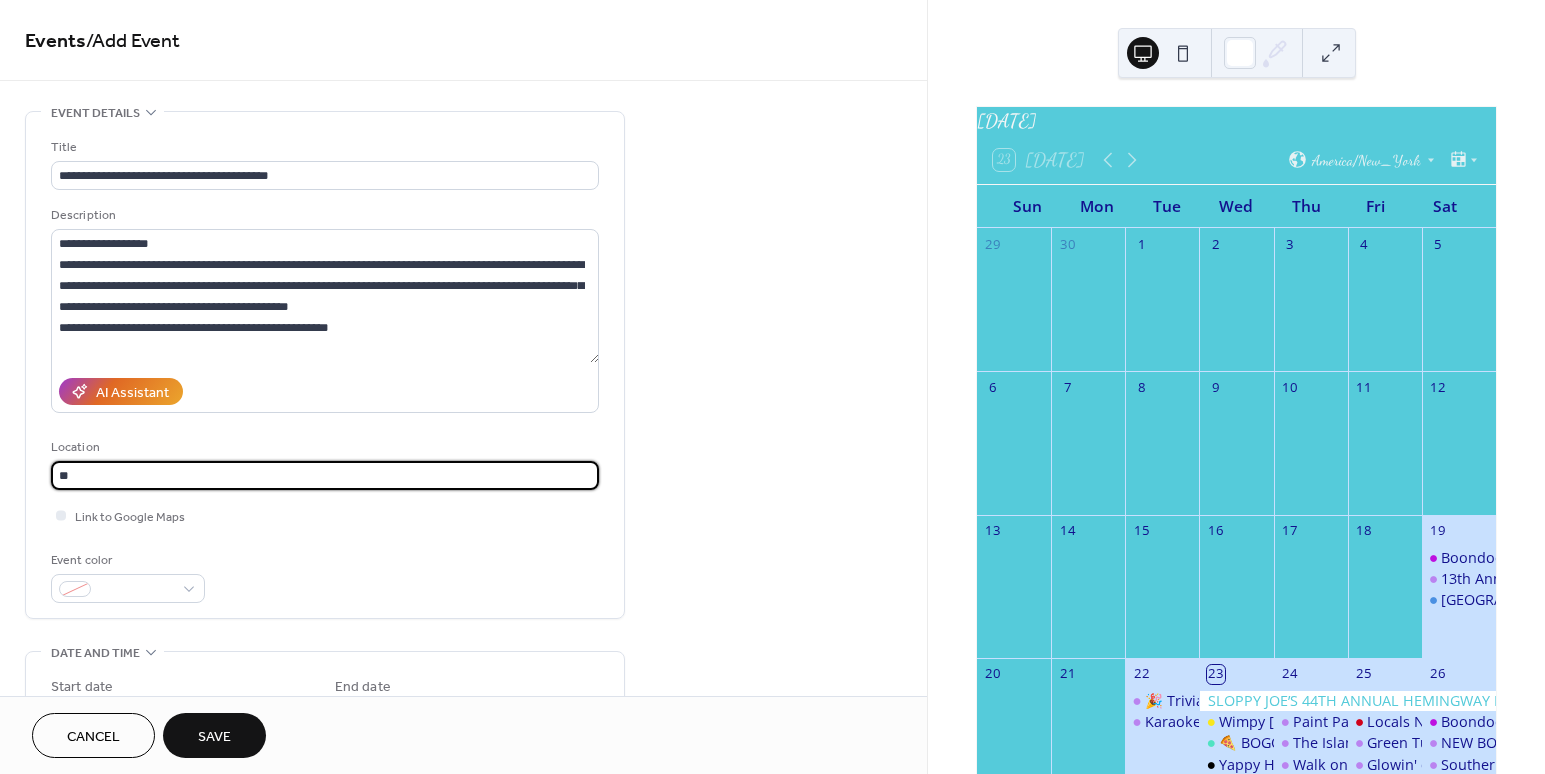 type on "*" 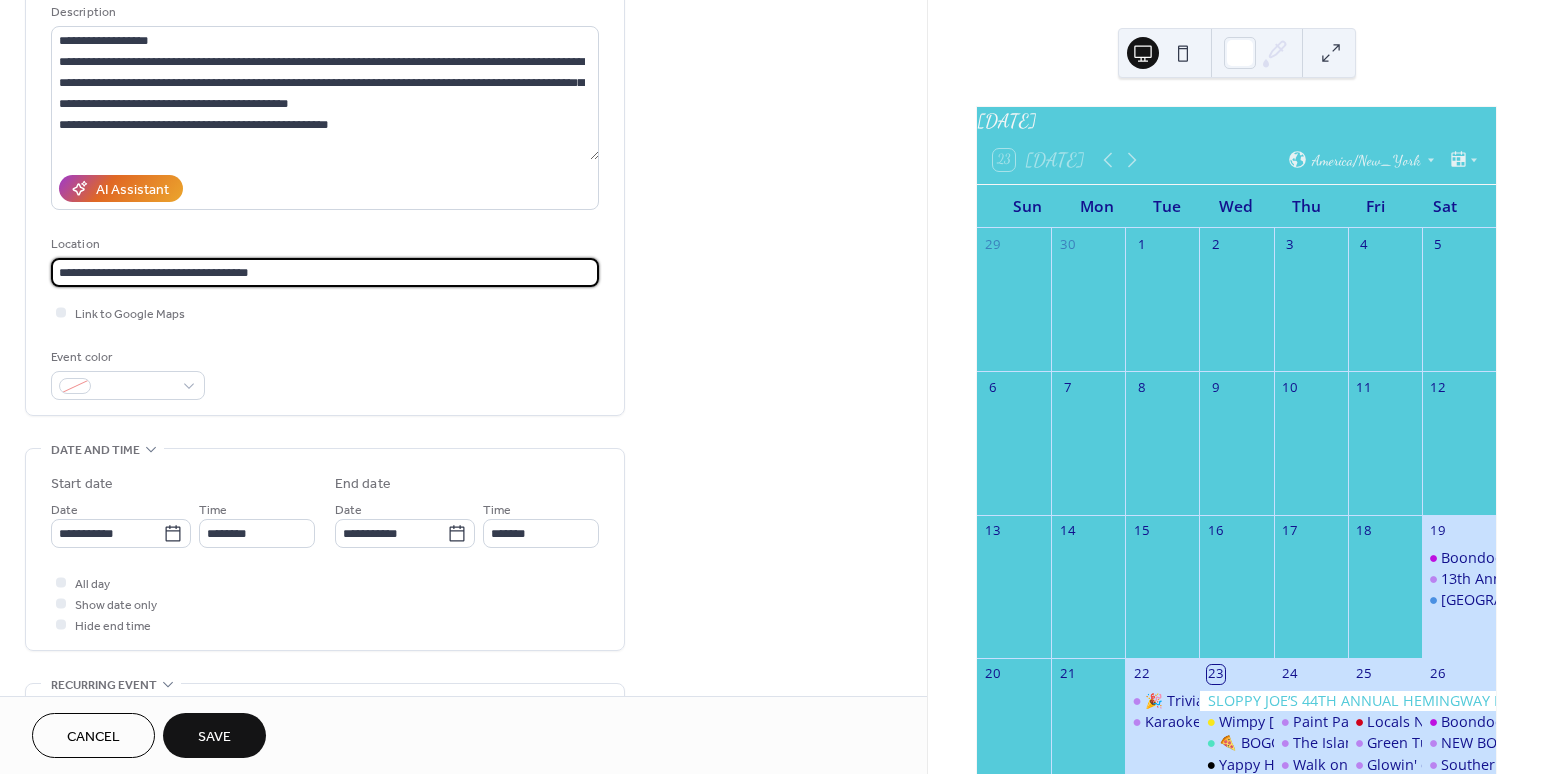 scroll, scrollTop: 384, scrollLeft: 0, axis: vertical 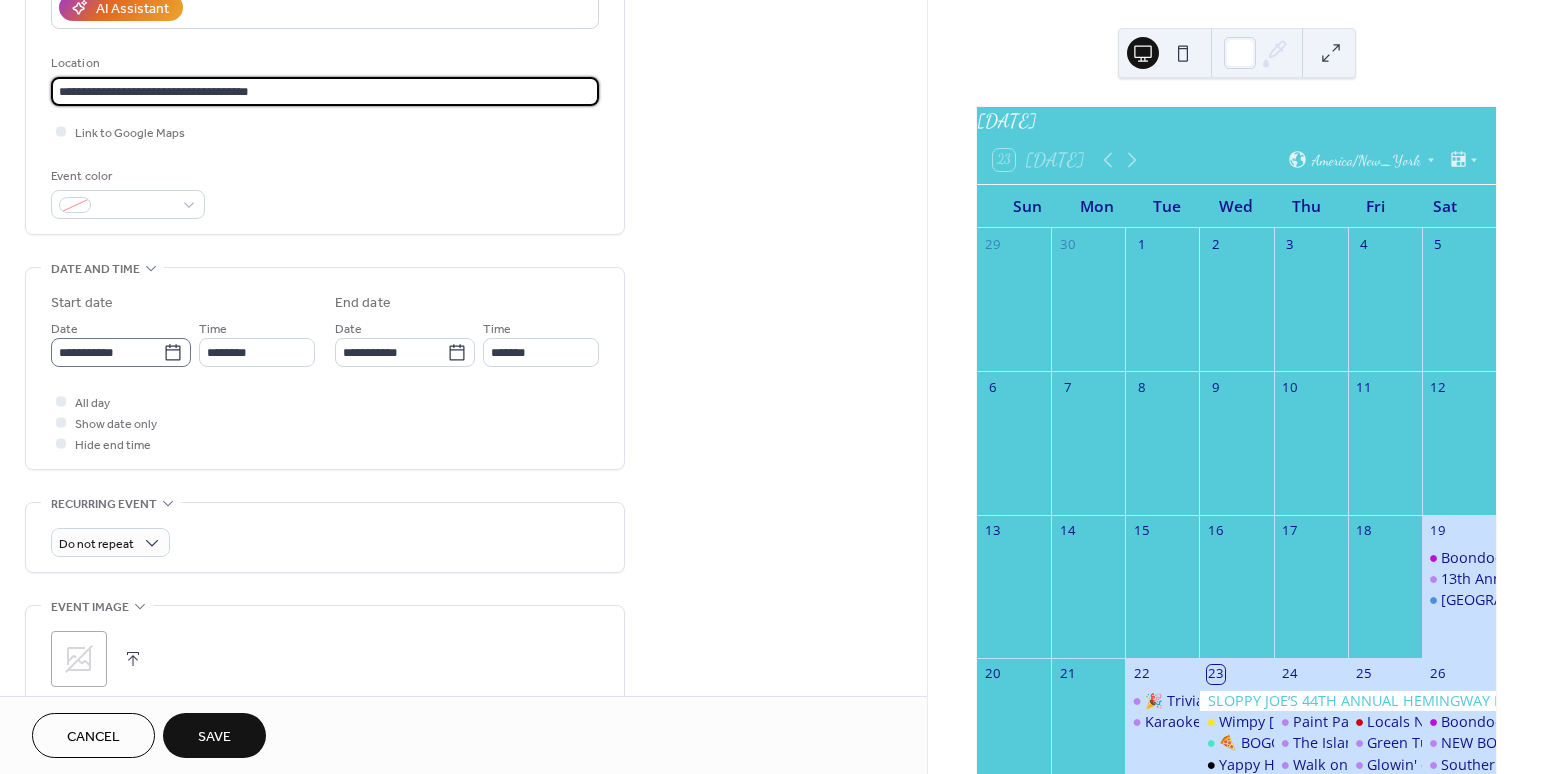 type on "**********" 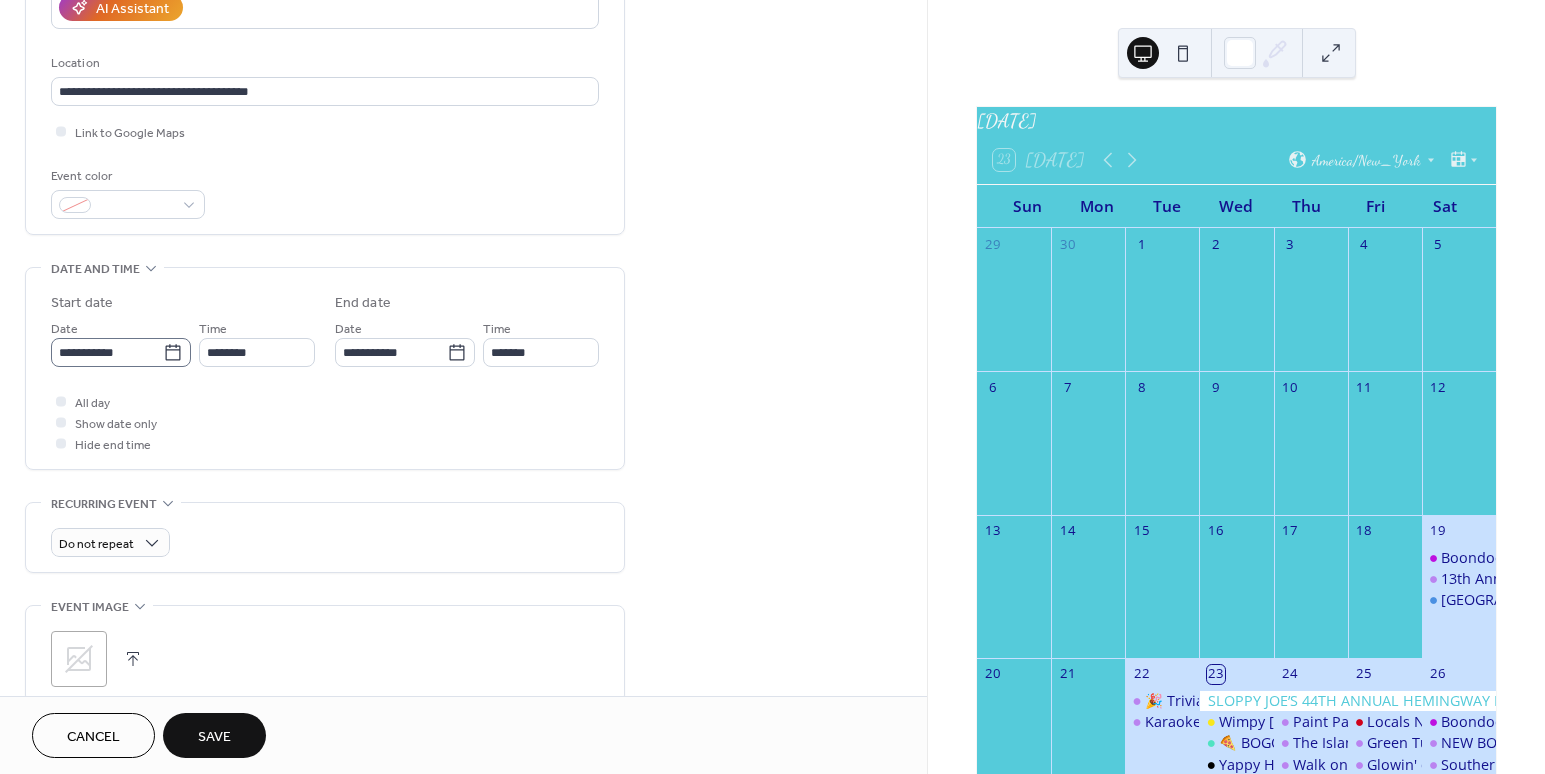 click 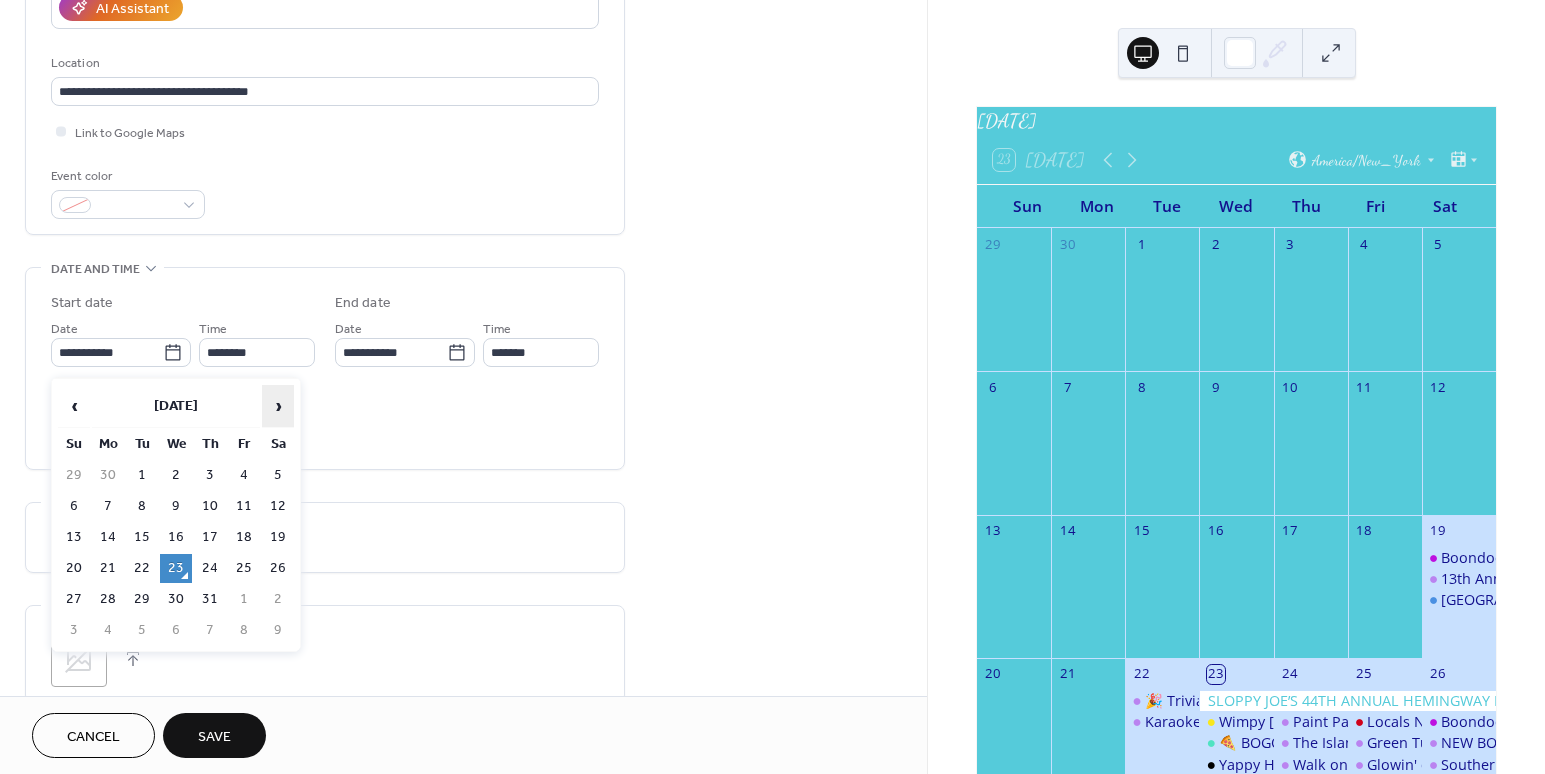 click on "›" at bounding box center [278, 406] 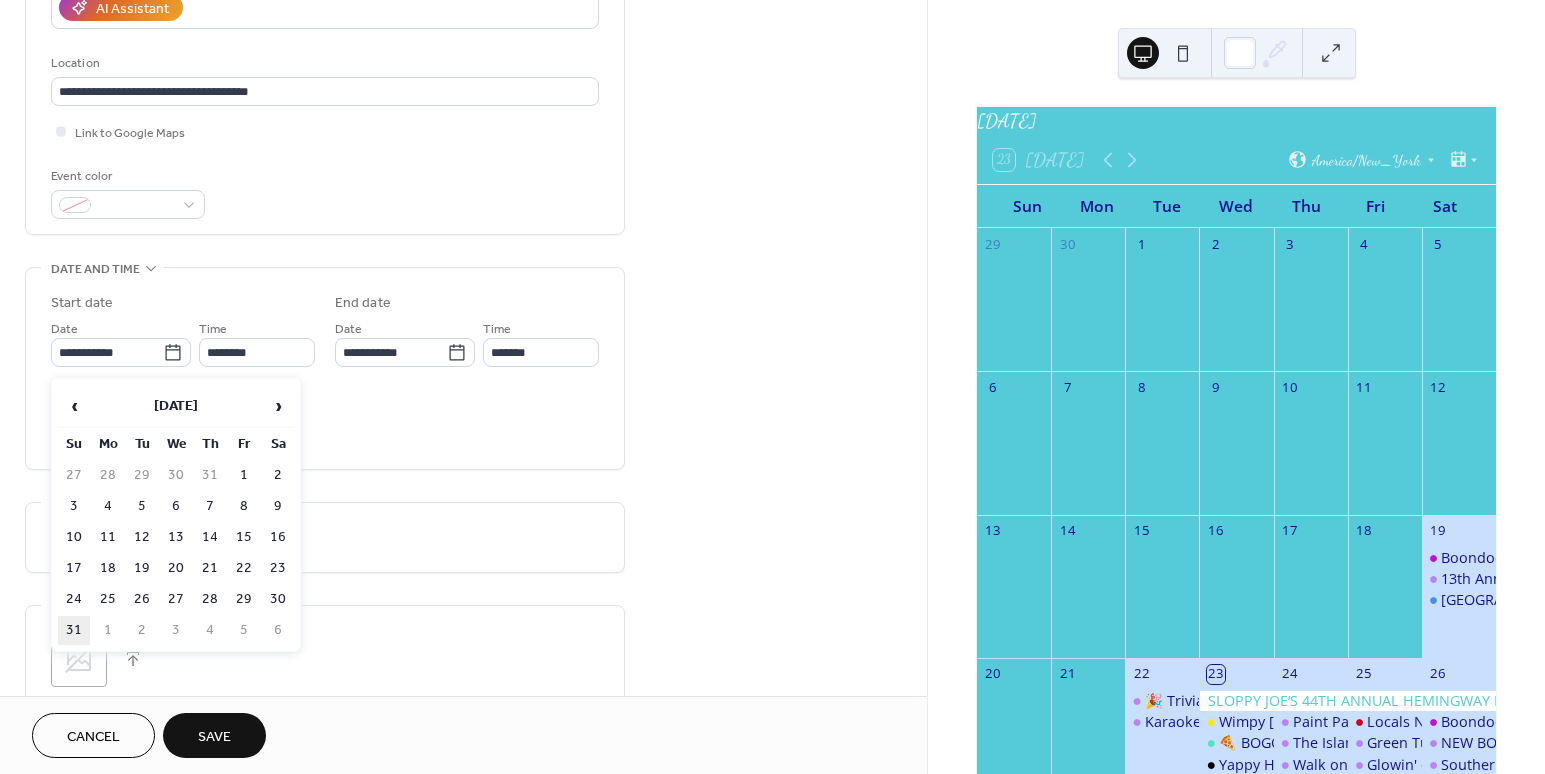 click on "31" at bounding box center (74, 630) 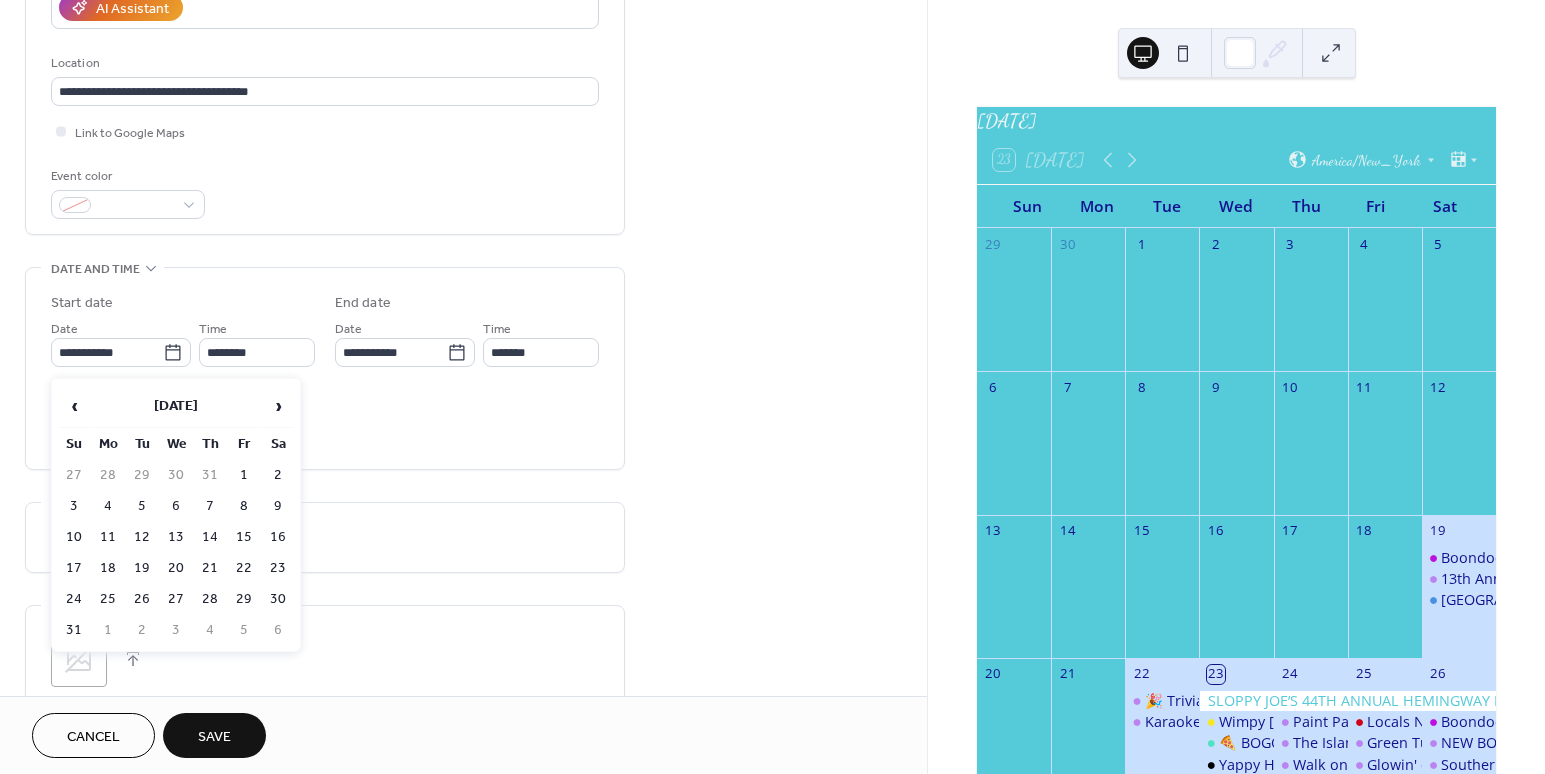 type on "**********" 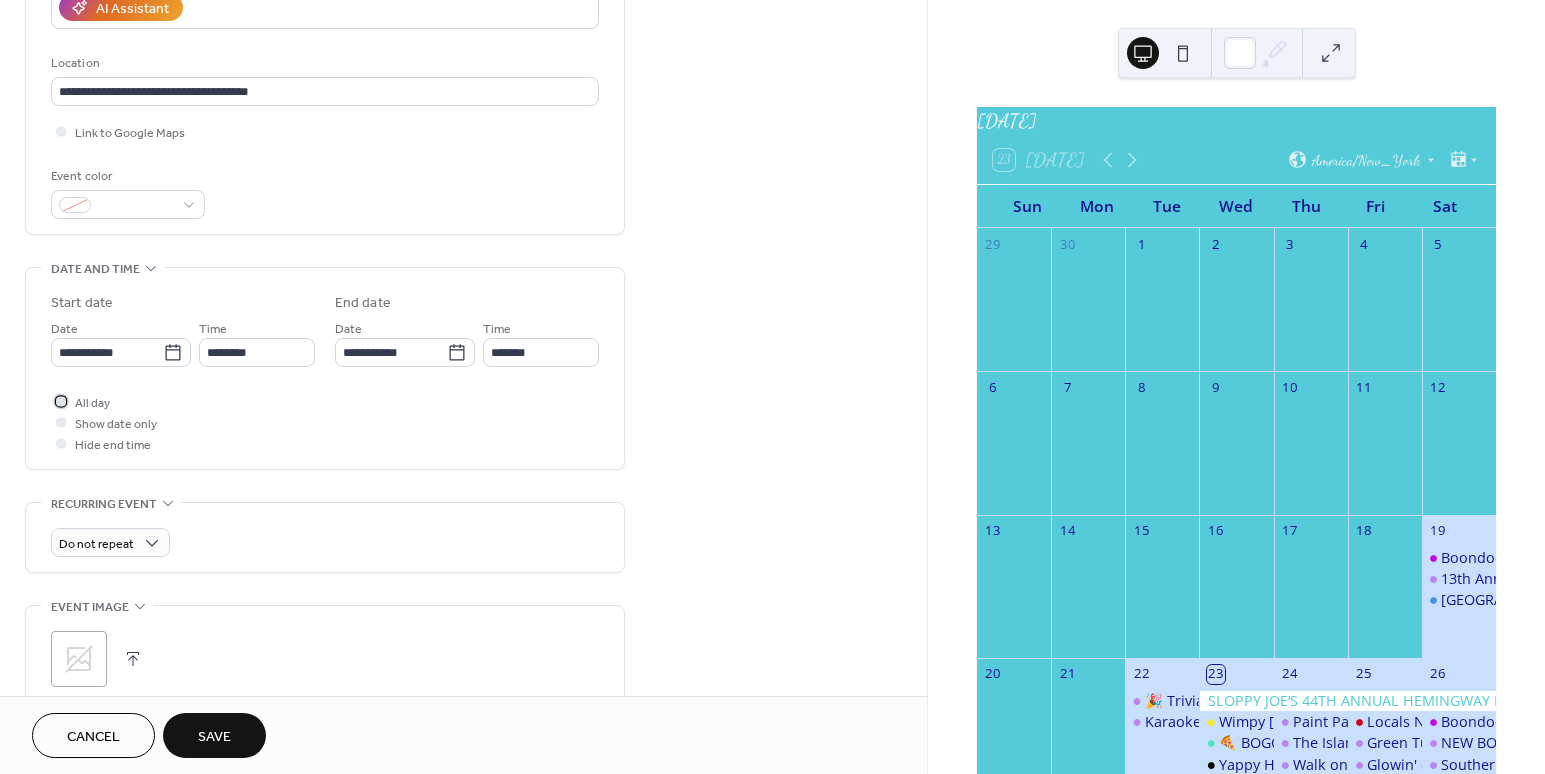 click at bounding box center [61, 401] 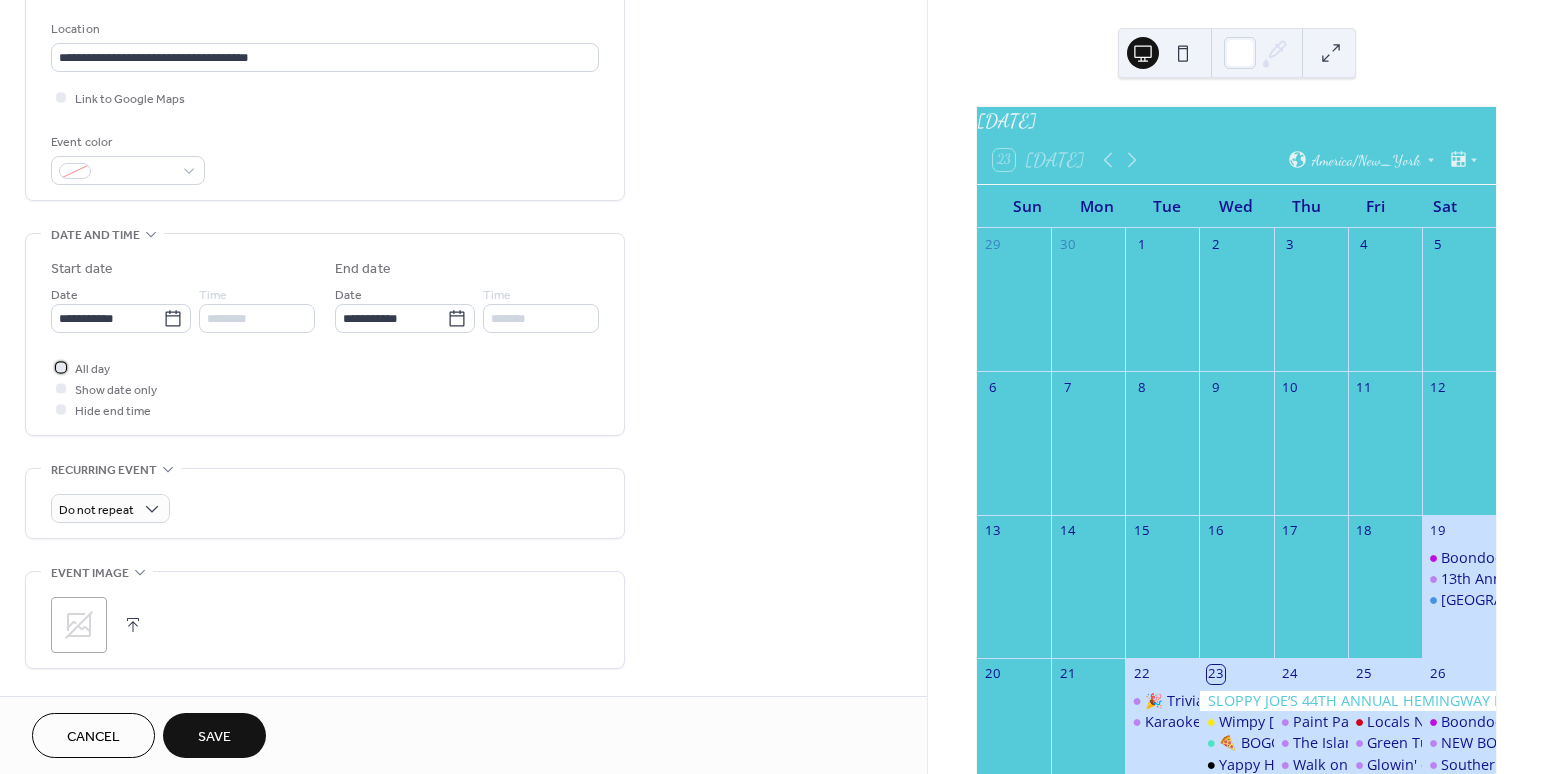 scroll, scrollTop: 562, scrollLeft: 0, axis: vertical 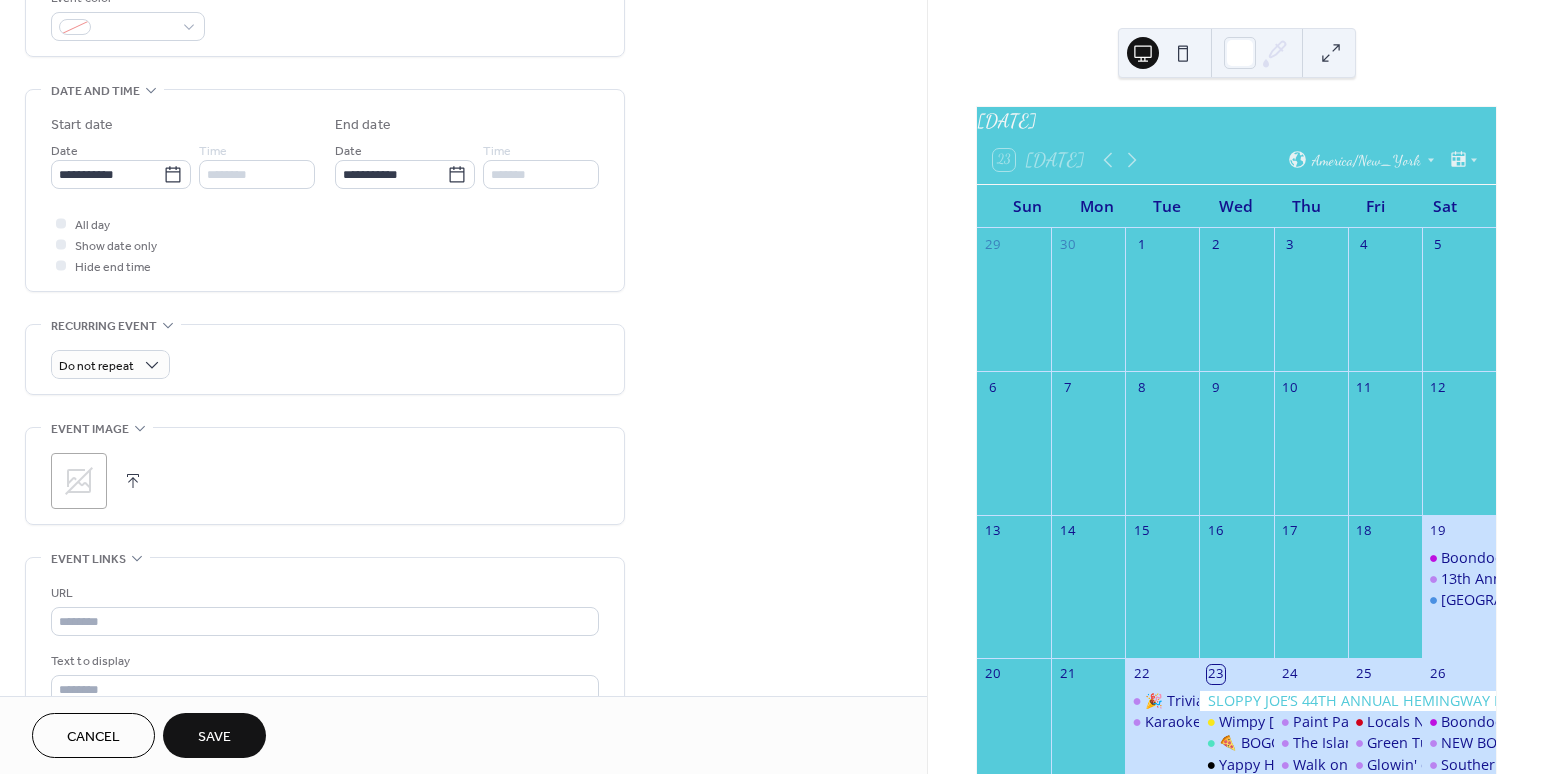 click at bounding box center [133, 481] 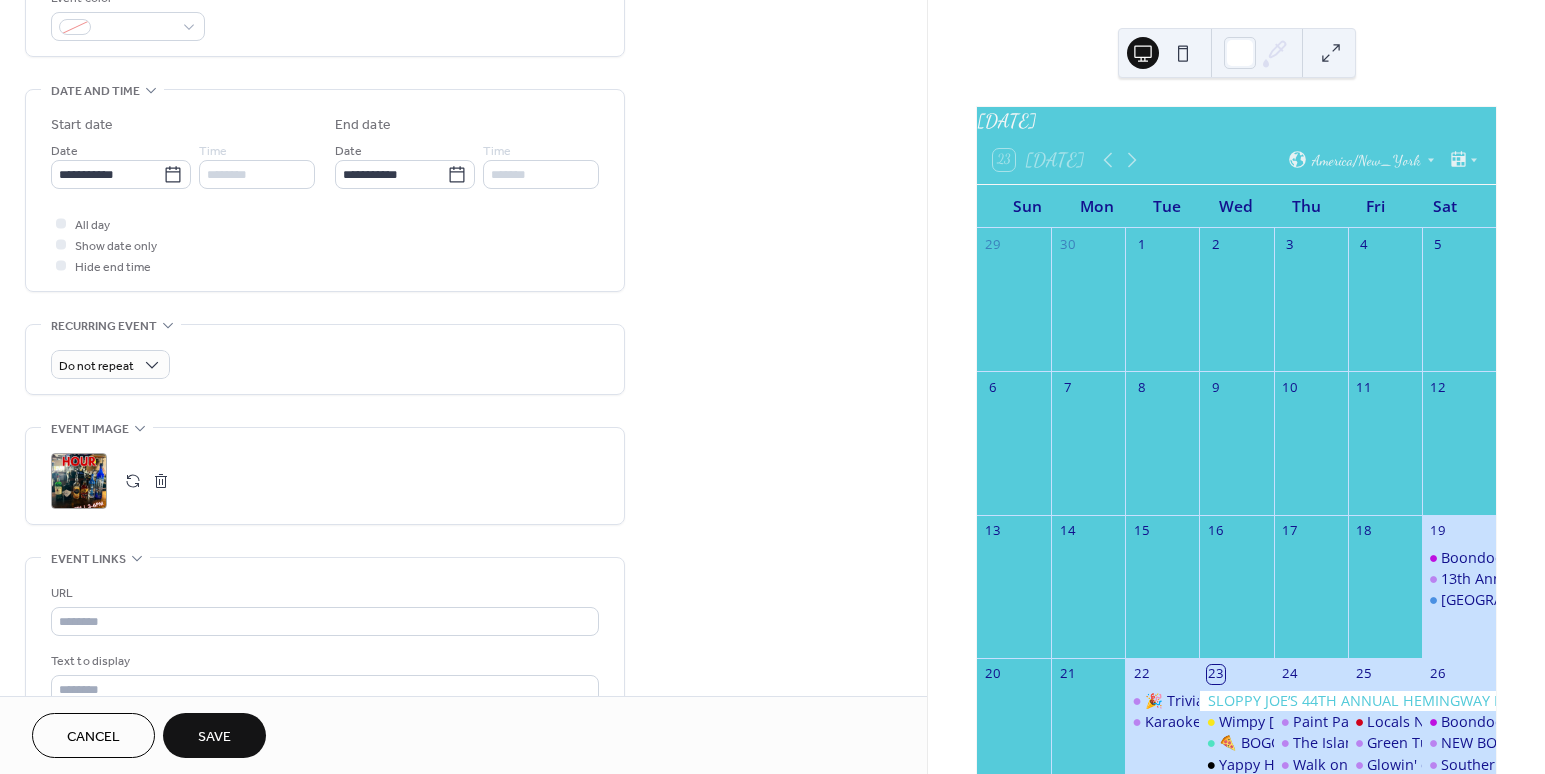 scroll, scrollTop: 800, scrollLeft: 0, axis: vertical 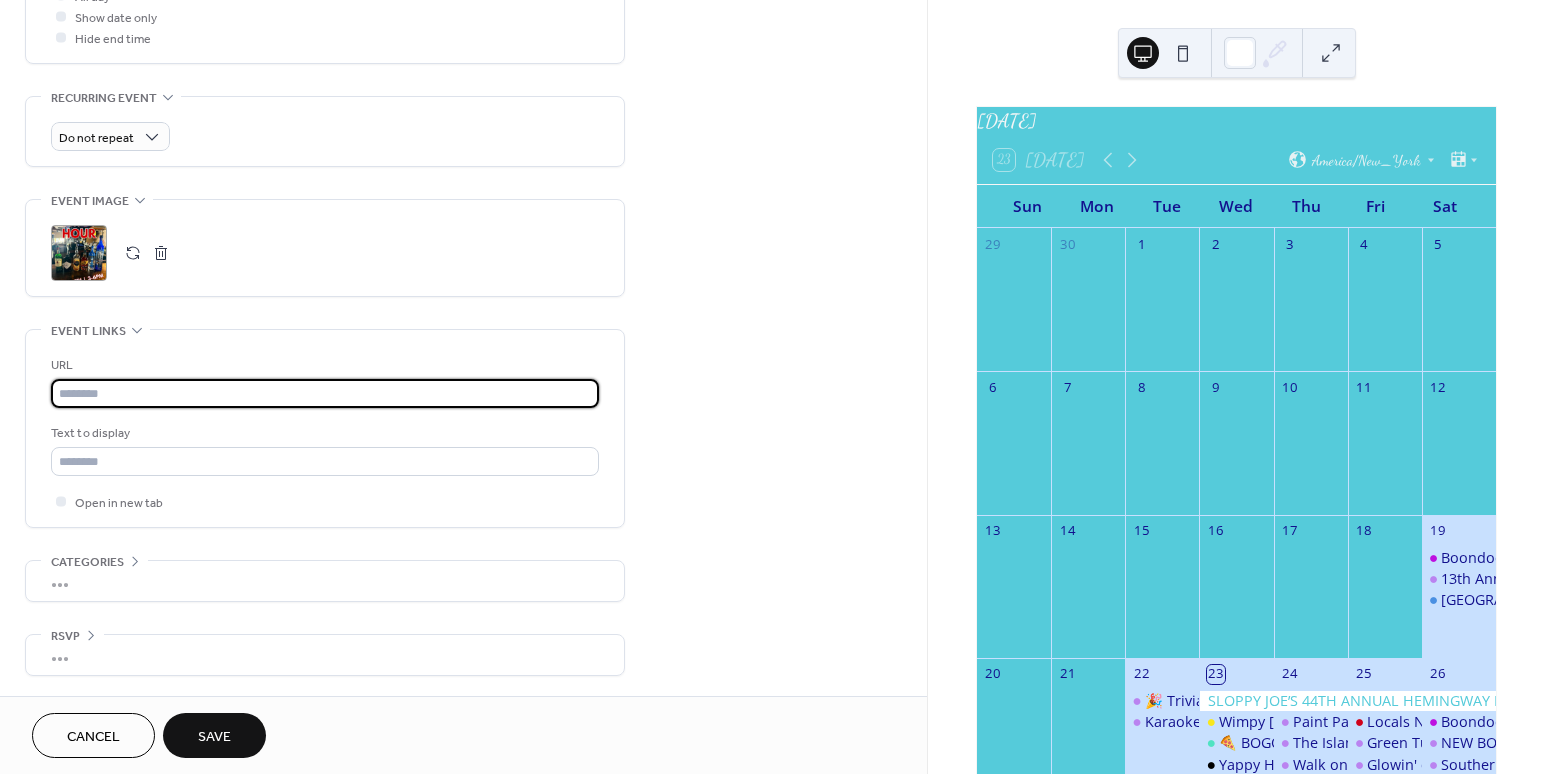 click at bounding box center [325, 393] 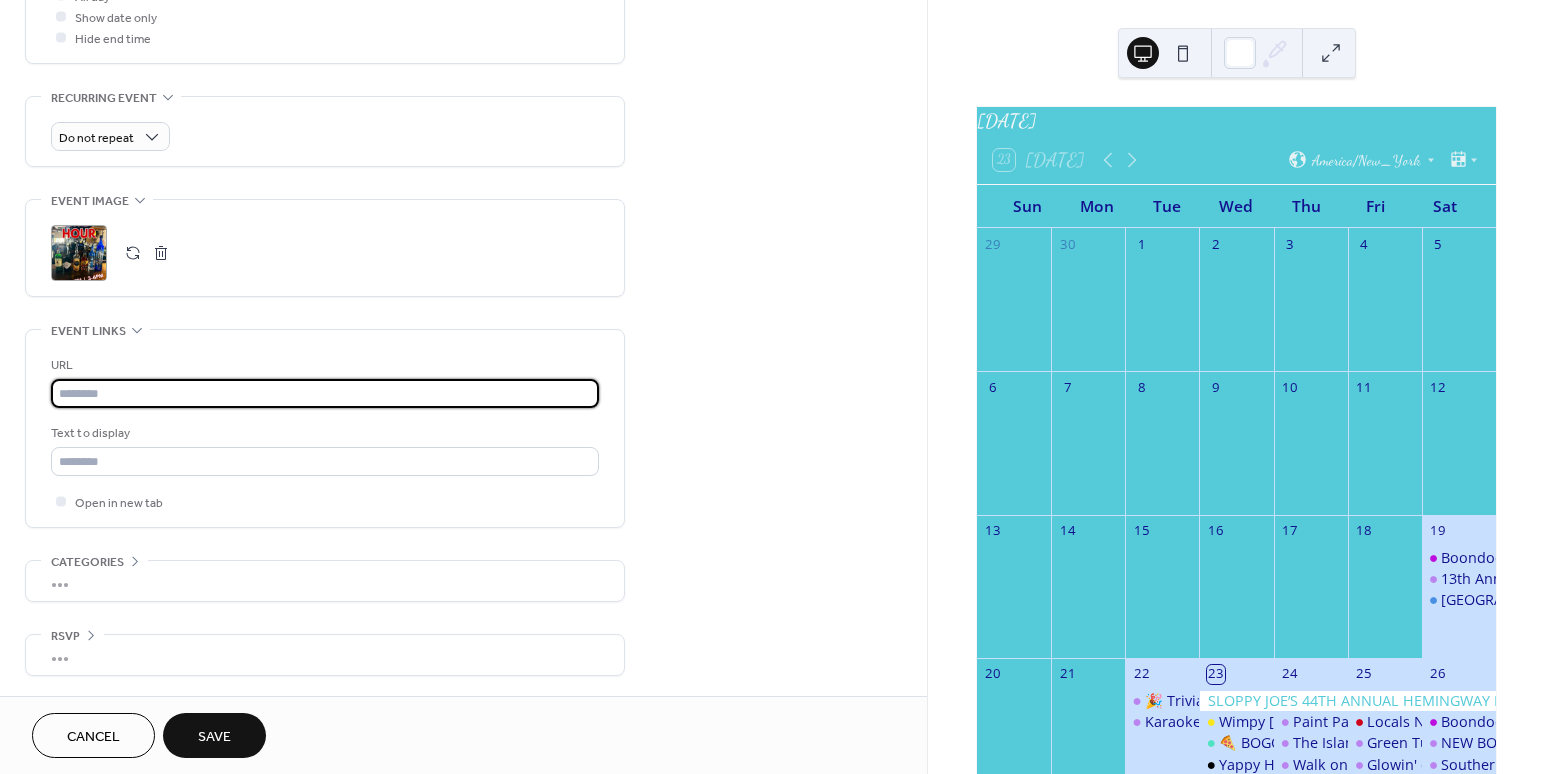 paste on "**********" 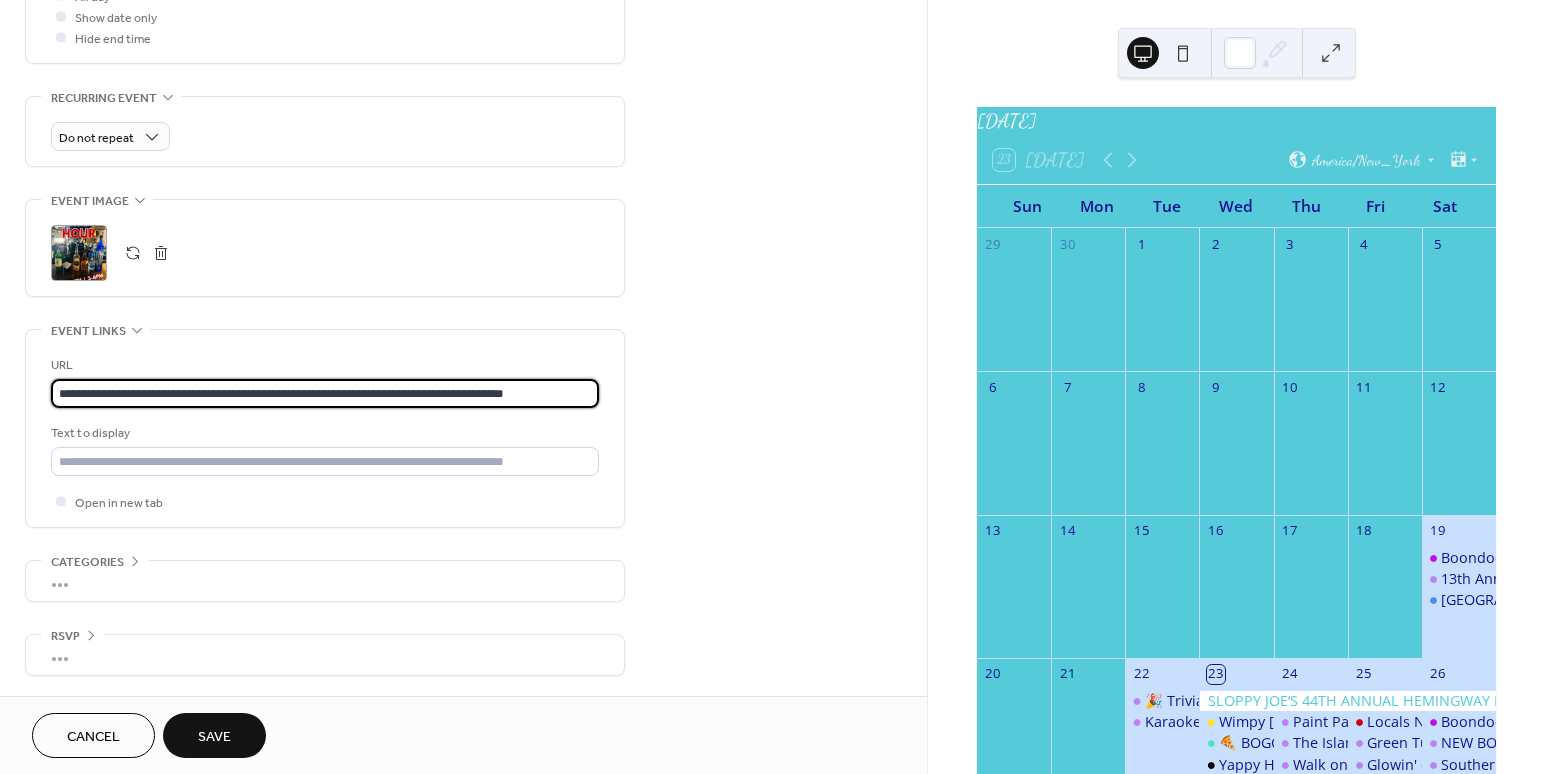 type on "**********" 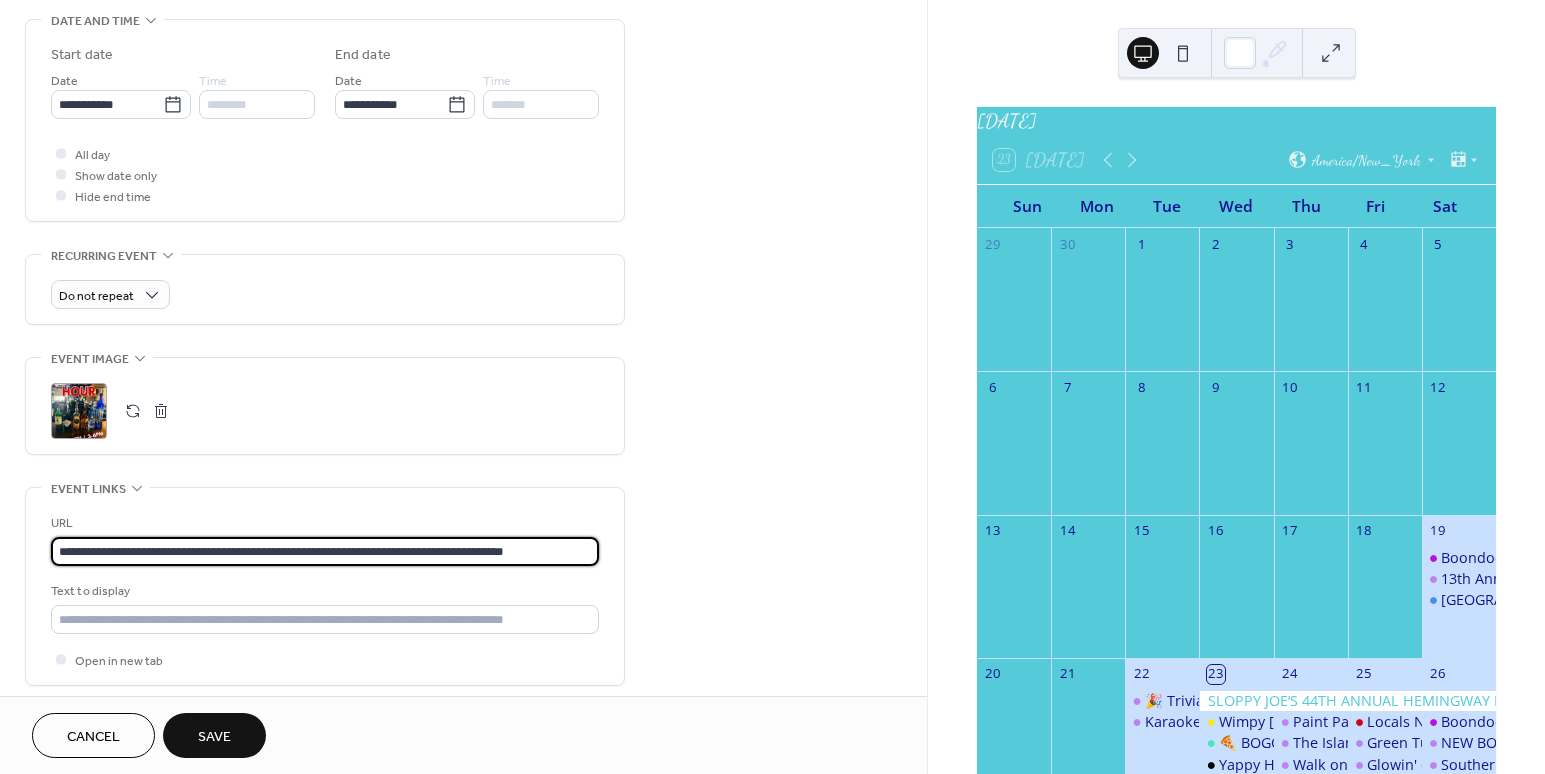scroll, scrollTop: 589, scrollLeft: 0, axis: vertical 